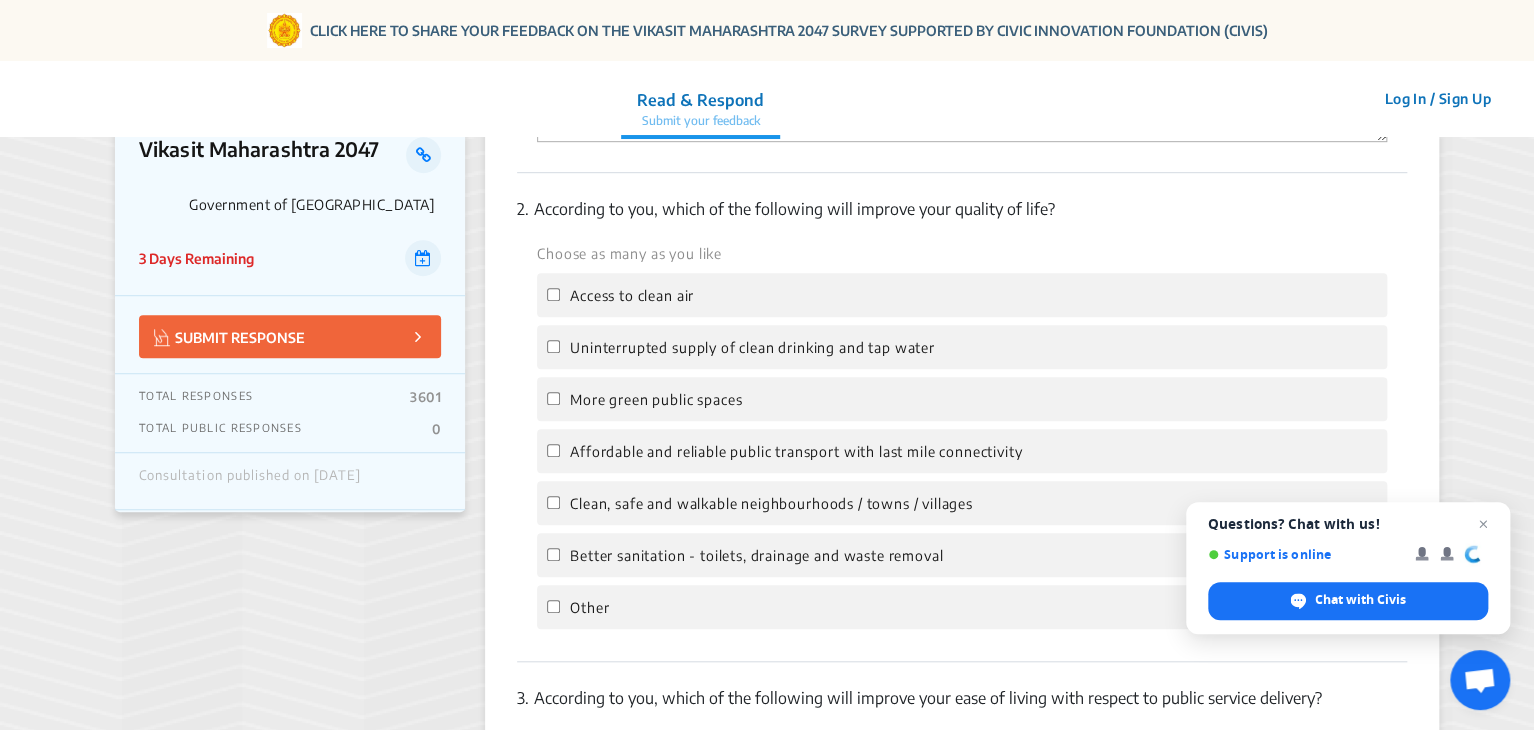 scroll, scrollTop: 532, scrollLeft: 0, axis: vertical 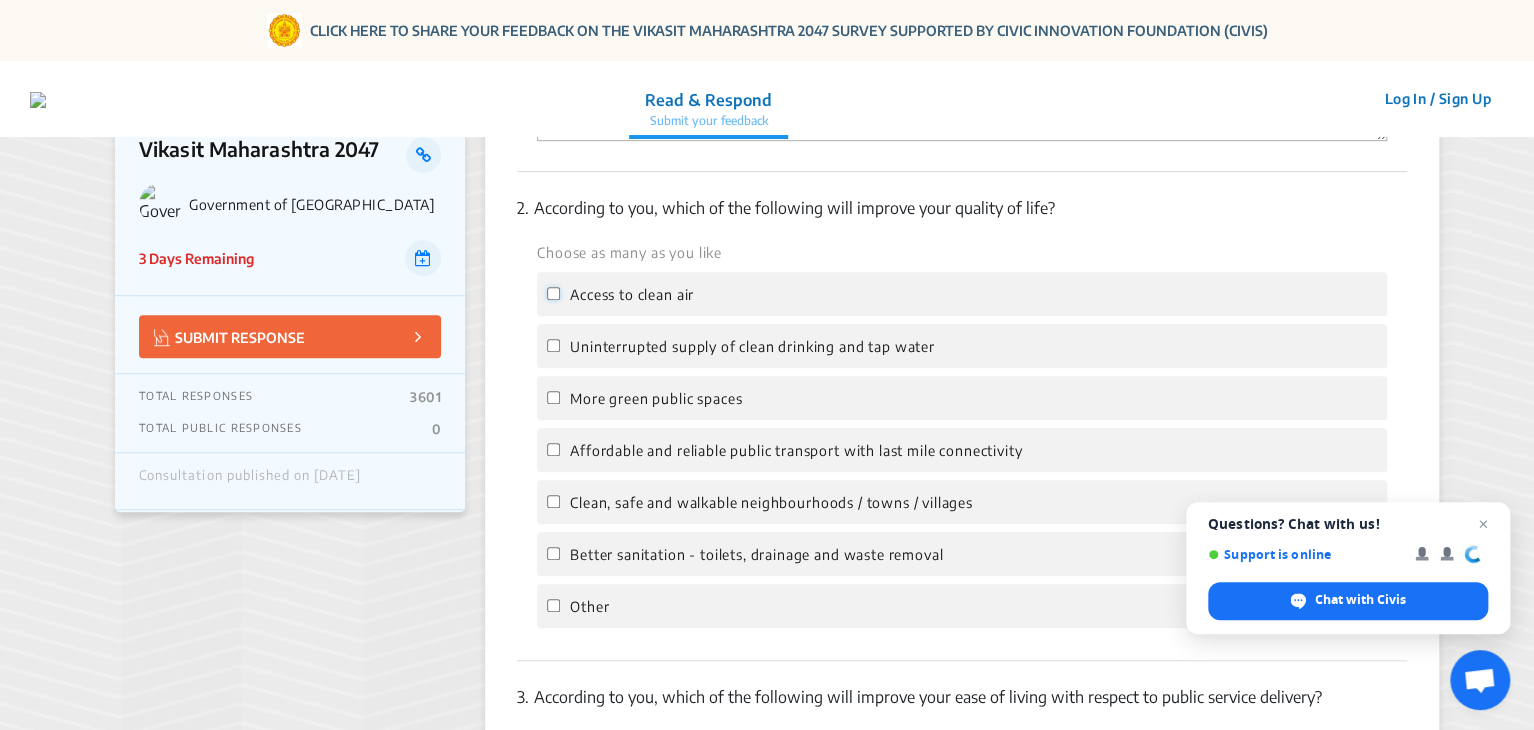 click on "Access to clean air" 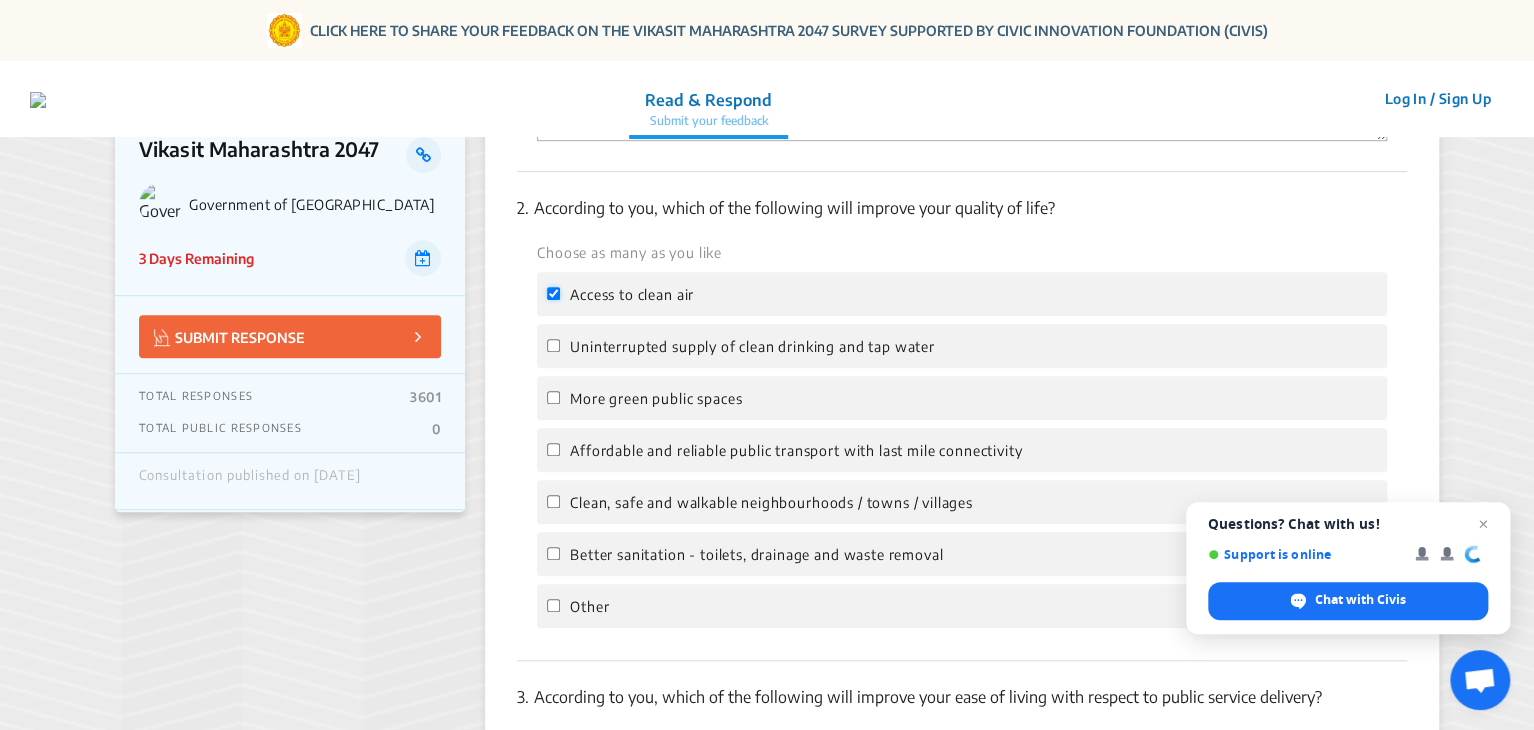 checkbox on "true" 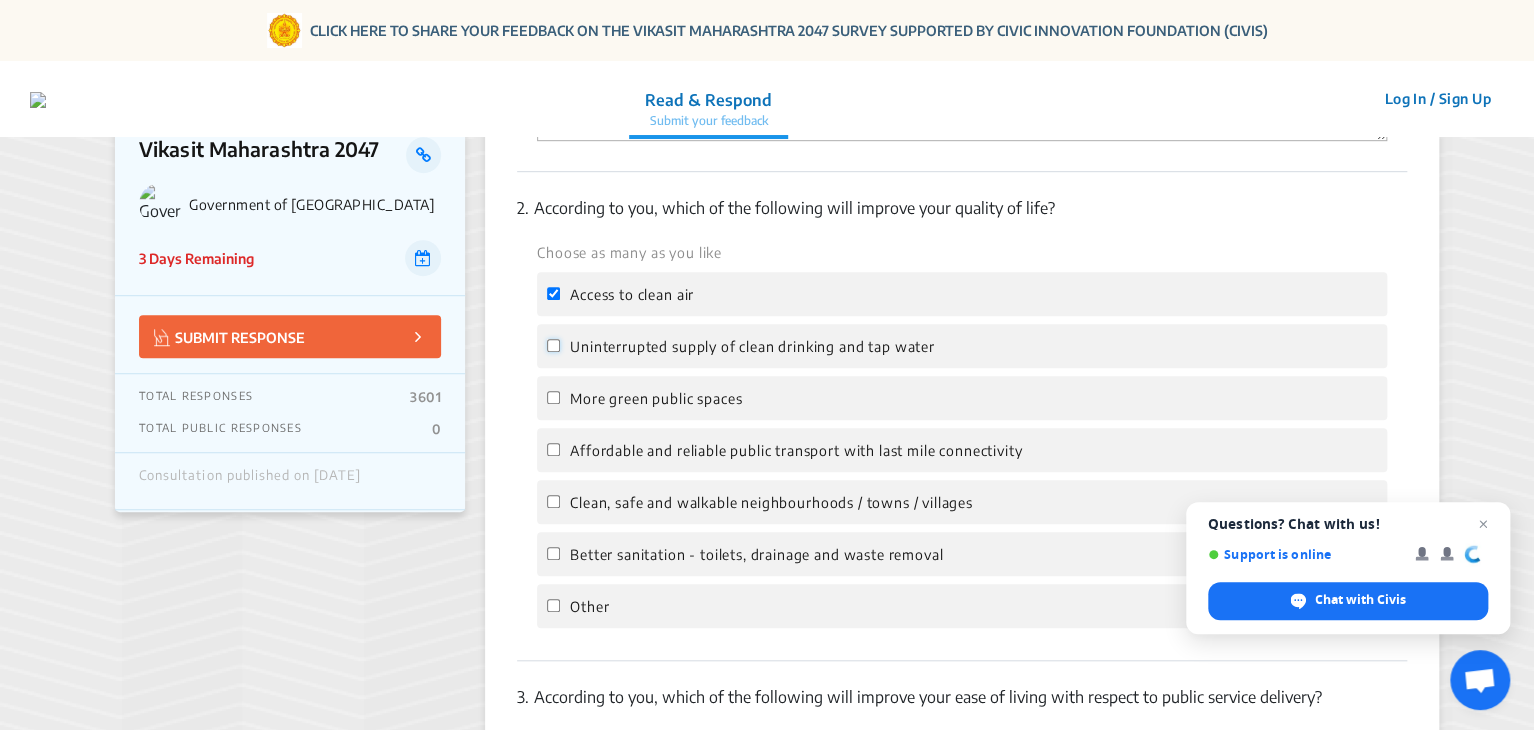 click on "Uninterrupted supply of clean drinking and tap water" 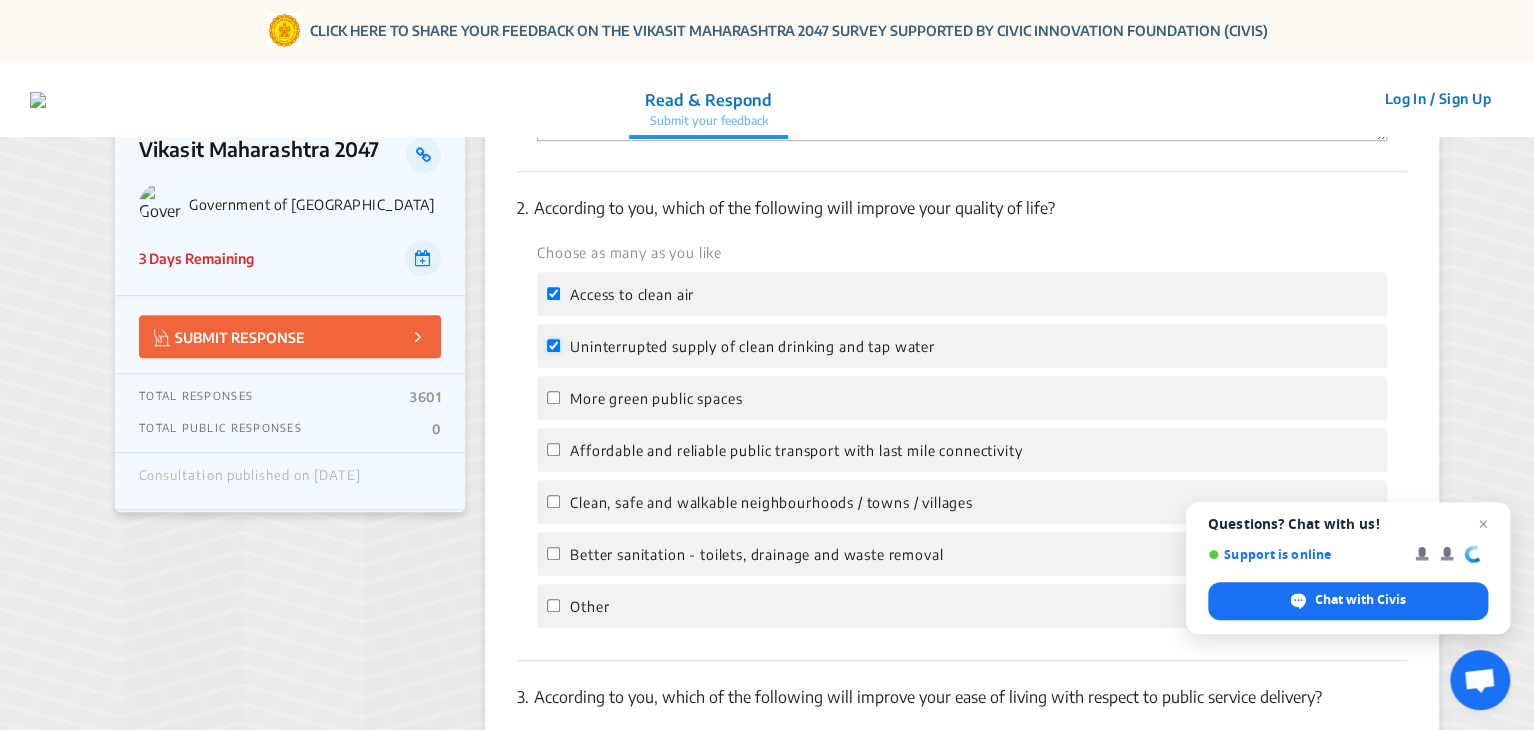 checkbox on "true" 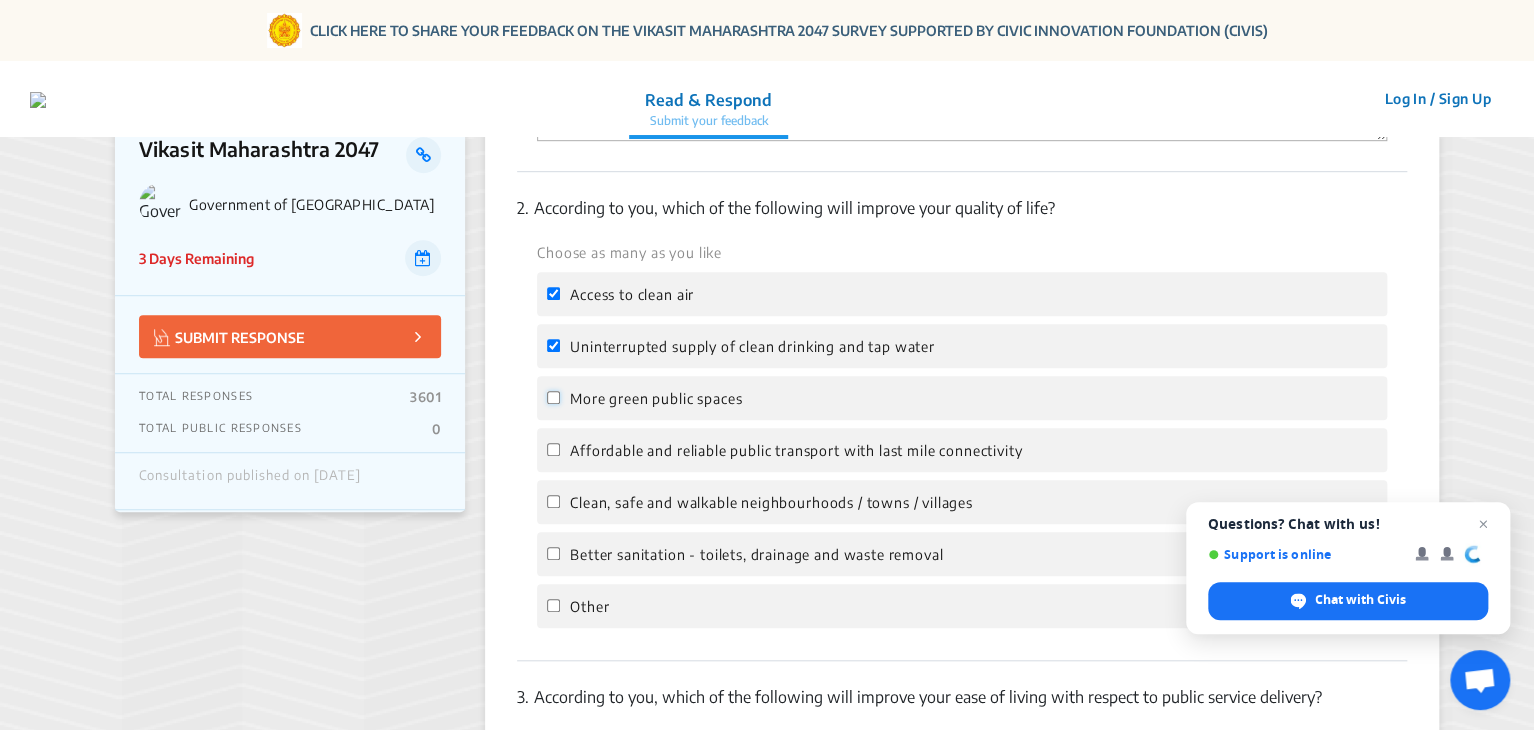click on "More green public spaces" 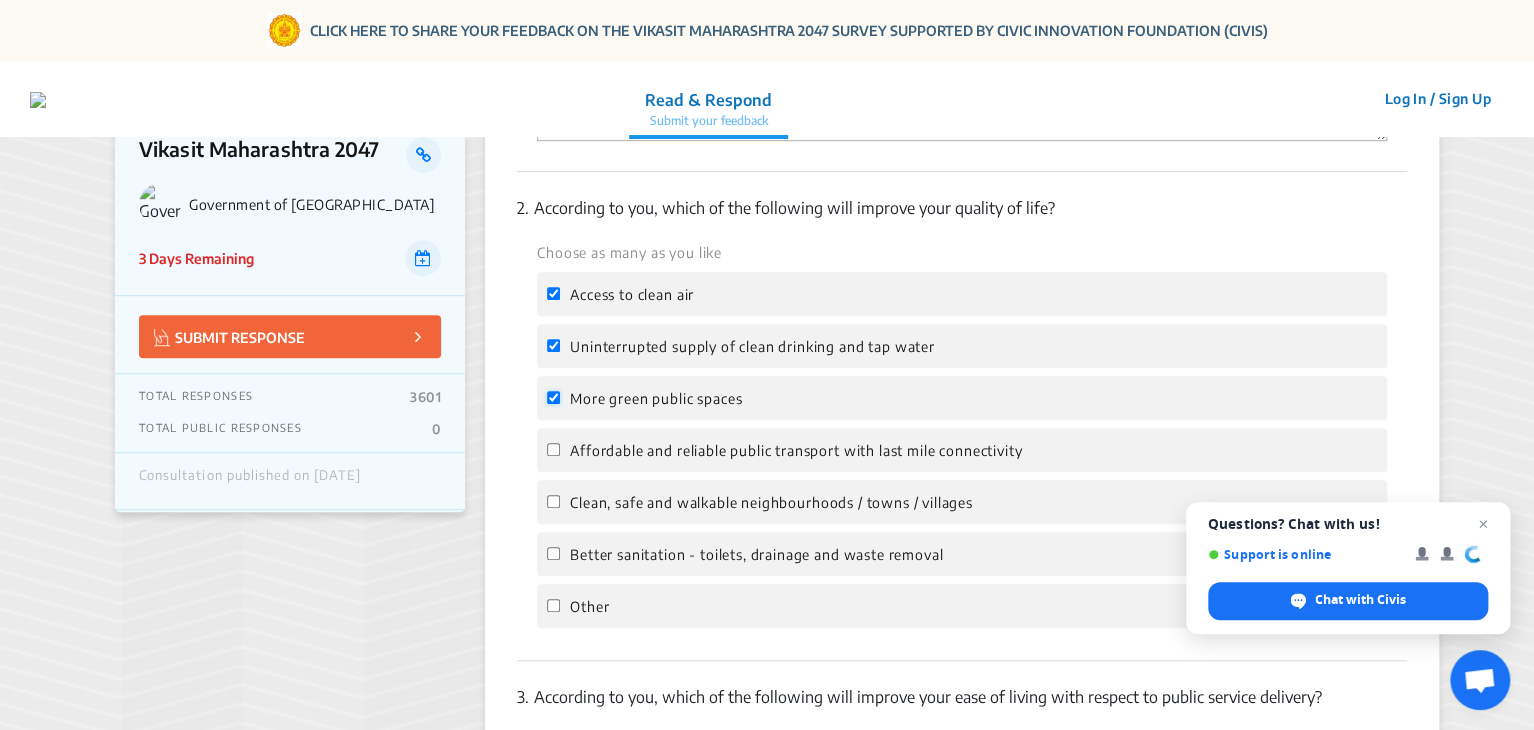 checkbox on "true" 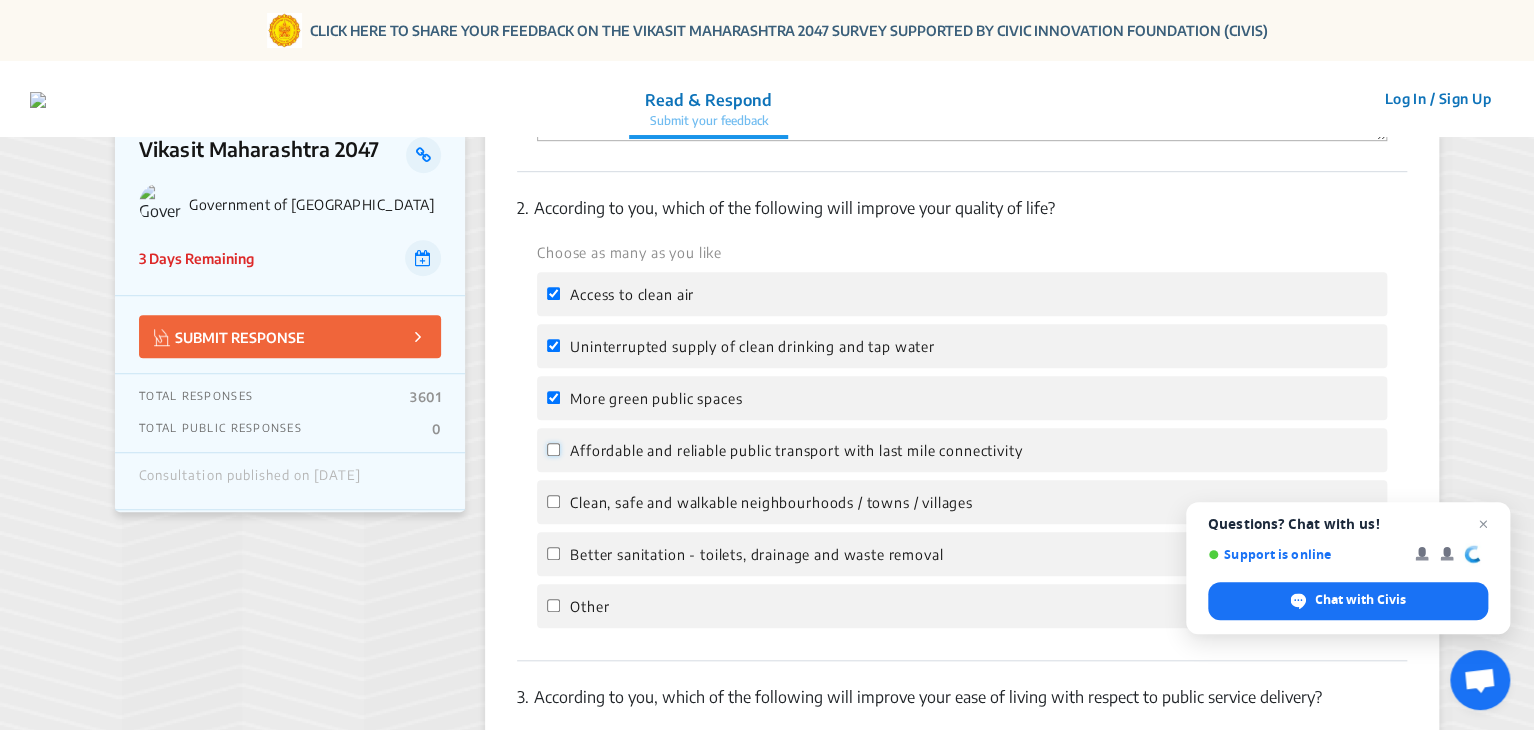 click on "Affordable and reliable public transport with last mile connectivity" 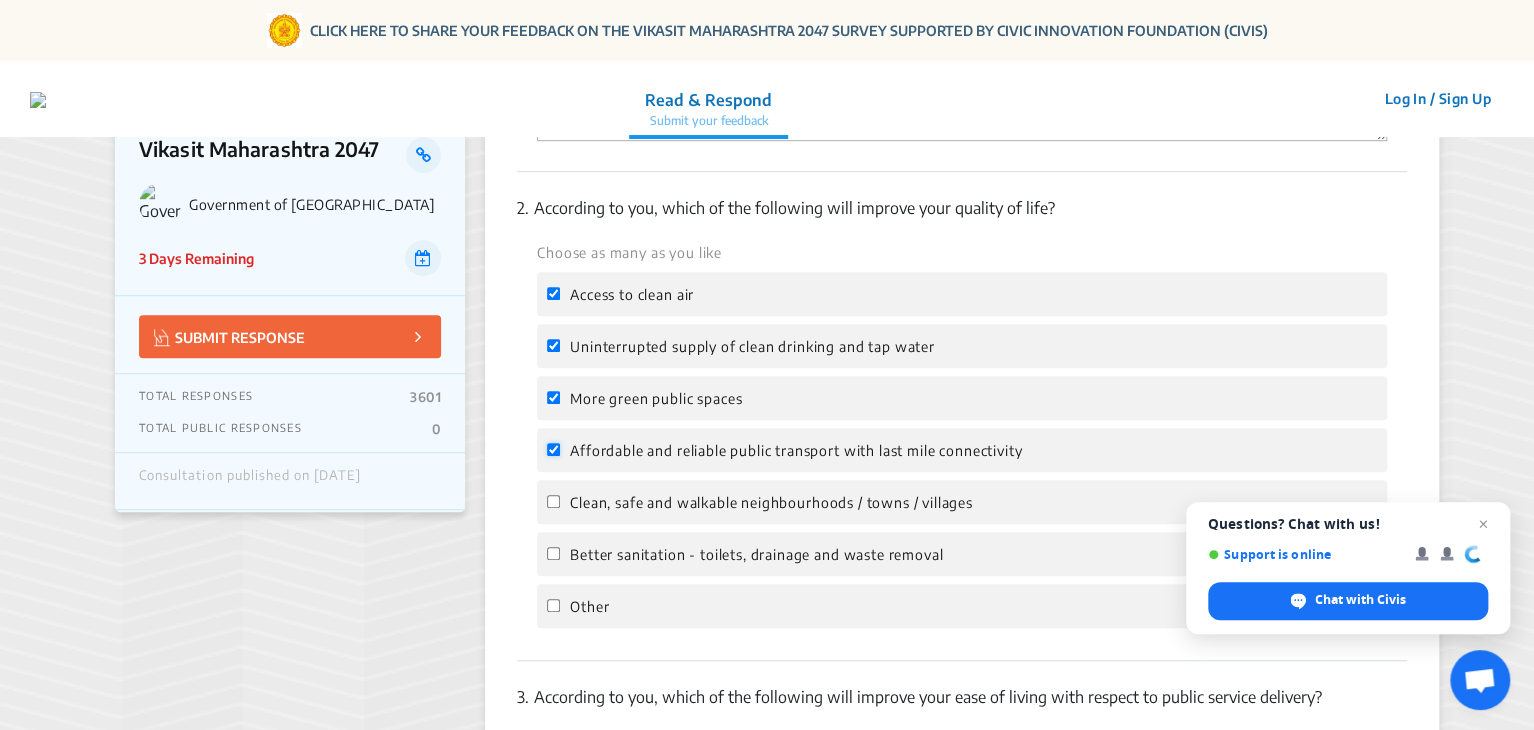 checkbox on "true" 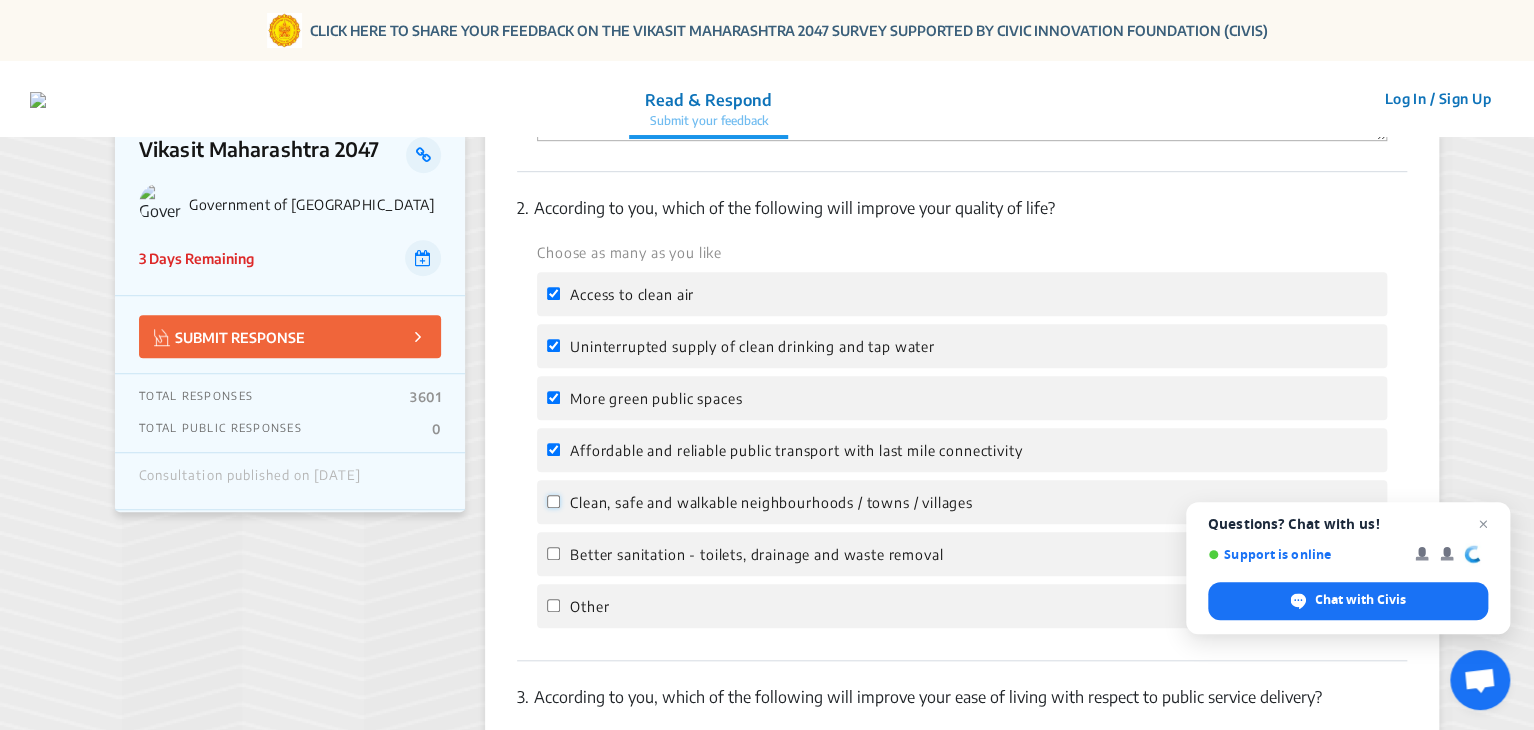 click on "Clean, safe and walkable neighbourhoods / towns / villages" 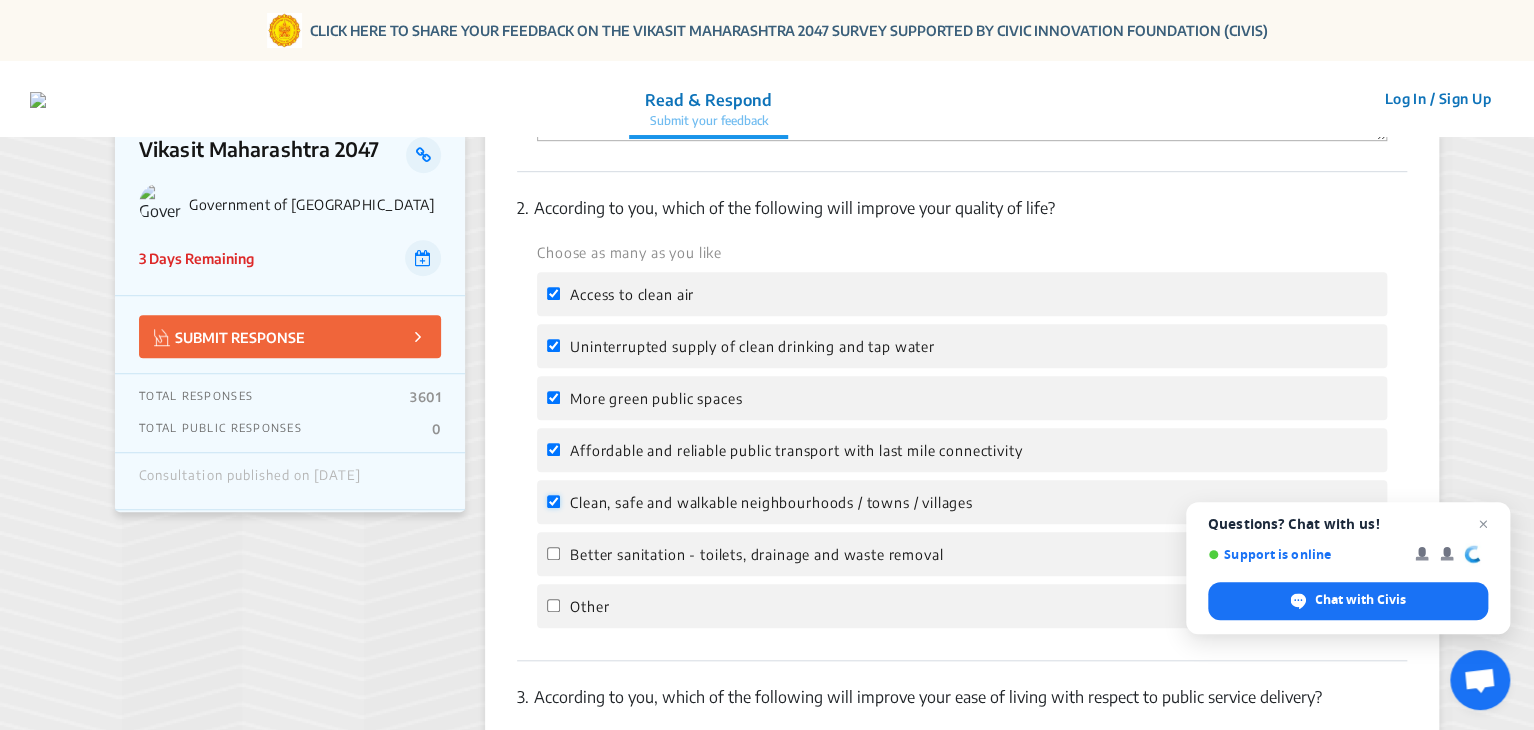 checkbox on "true" 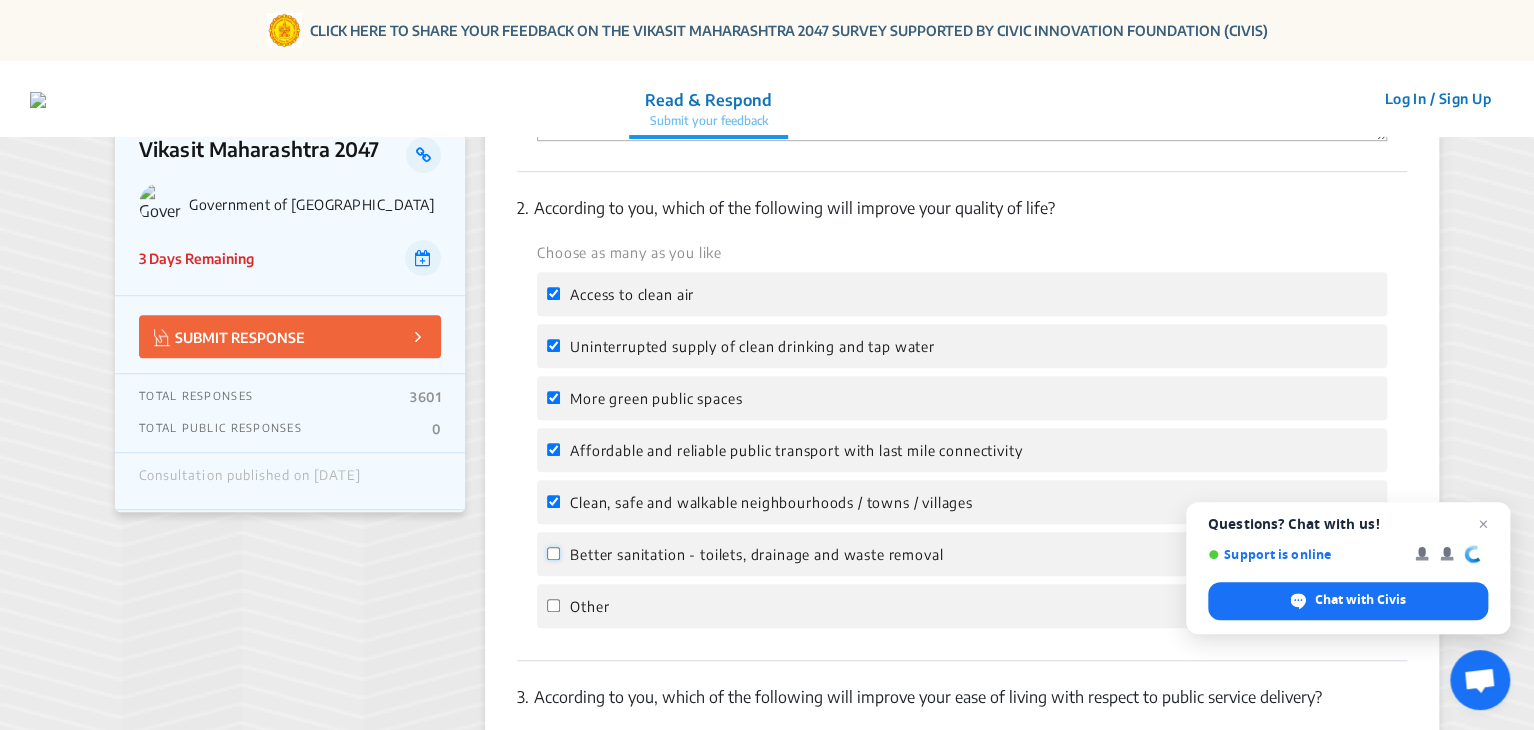 click on "Better sanitation - toilets, drainage and waste removal" 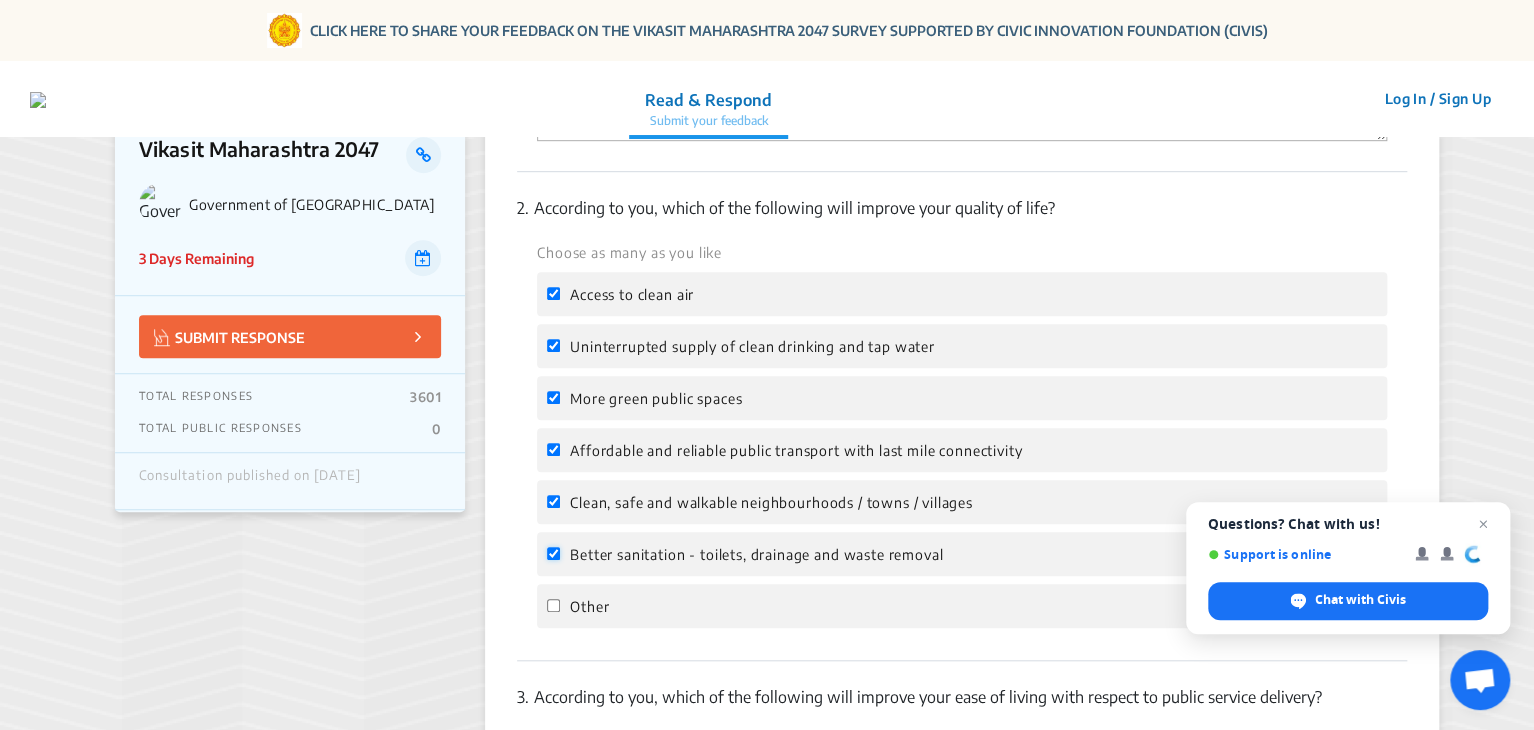 checkbox on "true" 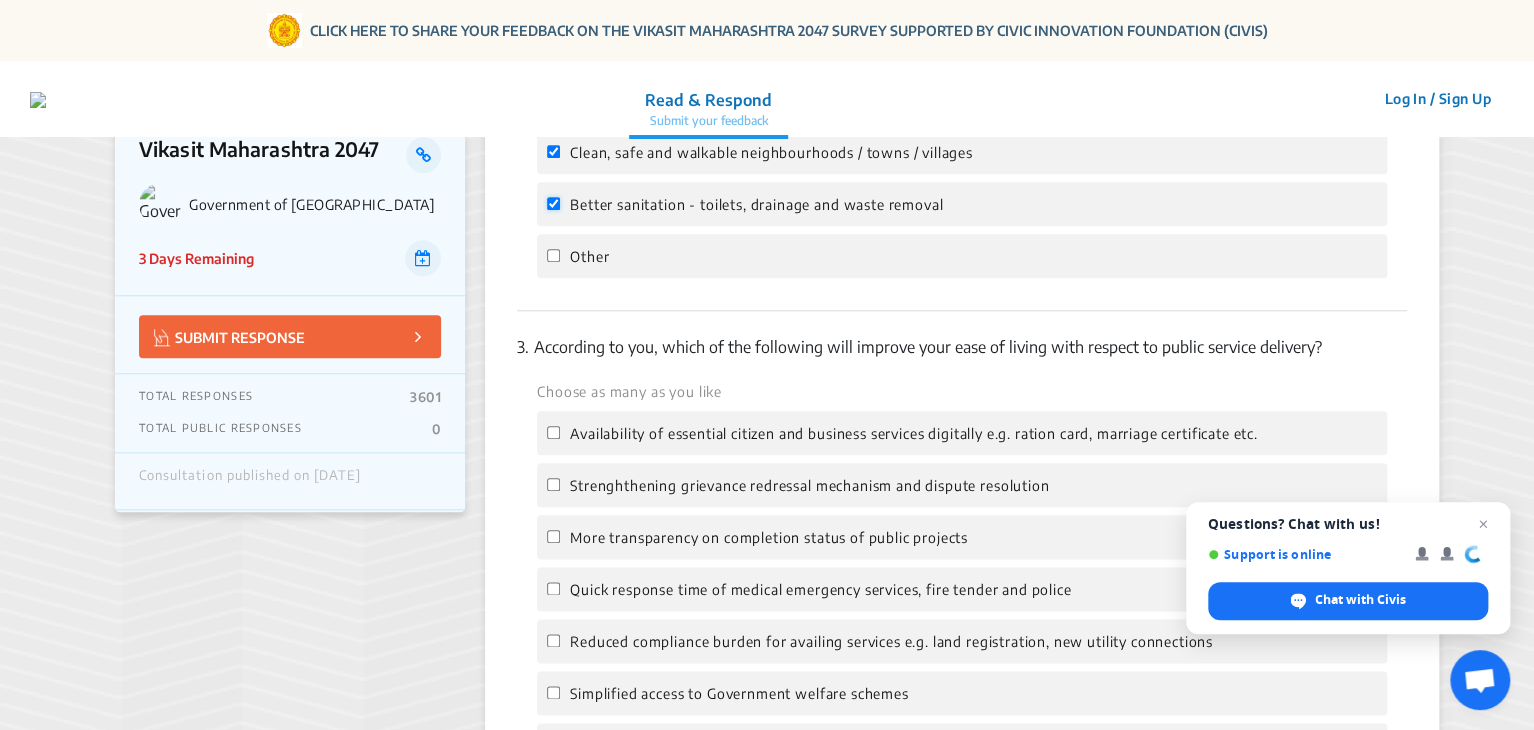 scroll, scrollTop: 884, scrollLeft: 0, axis: vertical 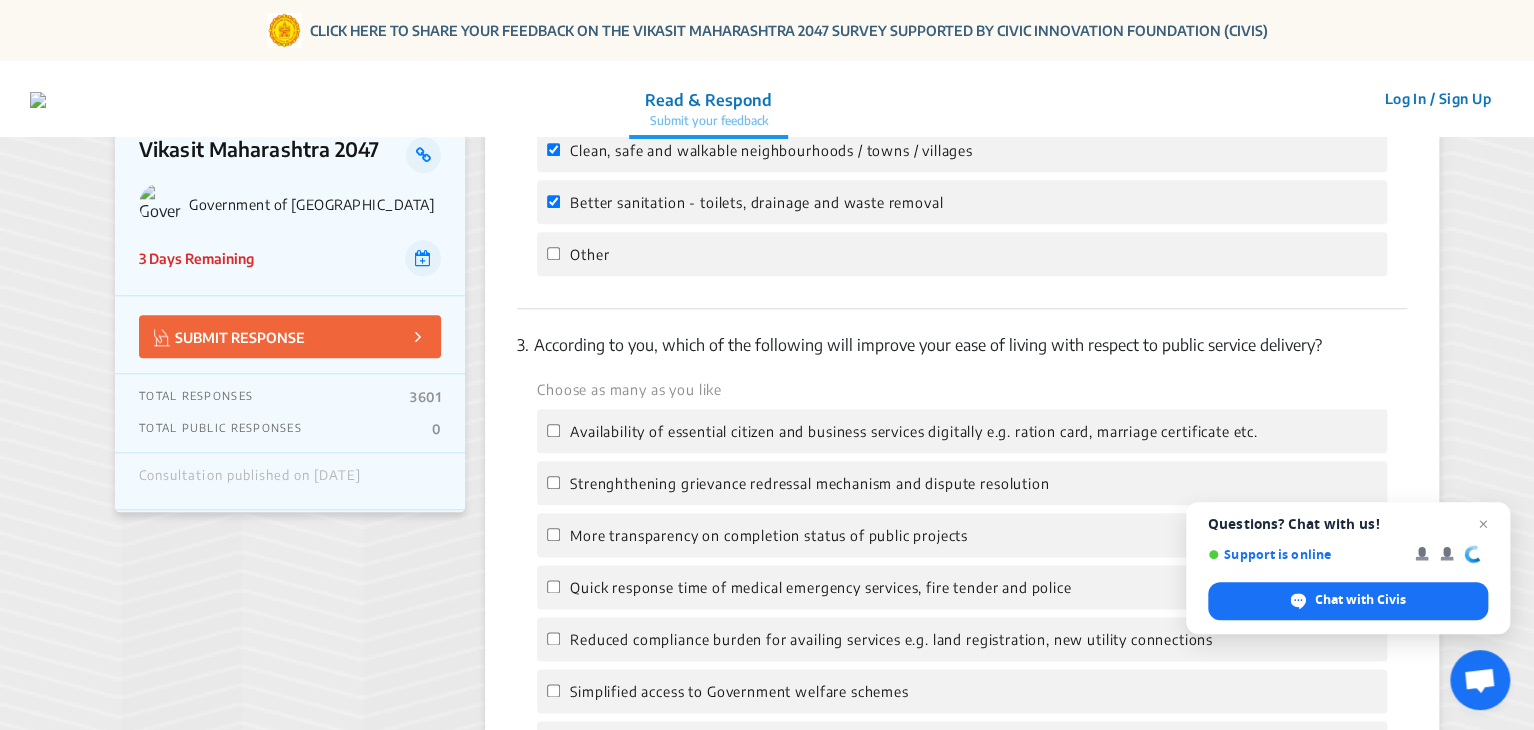 drag, startPoint x: 561, startPoint y: 593, endPoint x: 1064, endPoint y: 364, distance: 552.6753 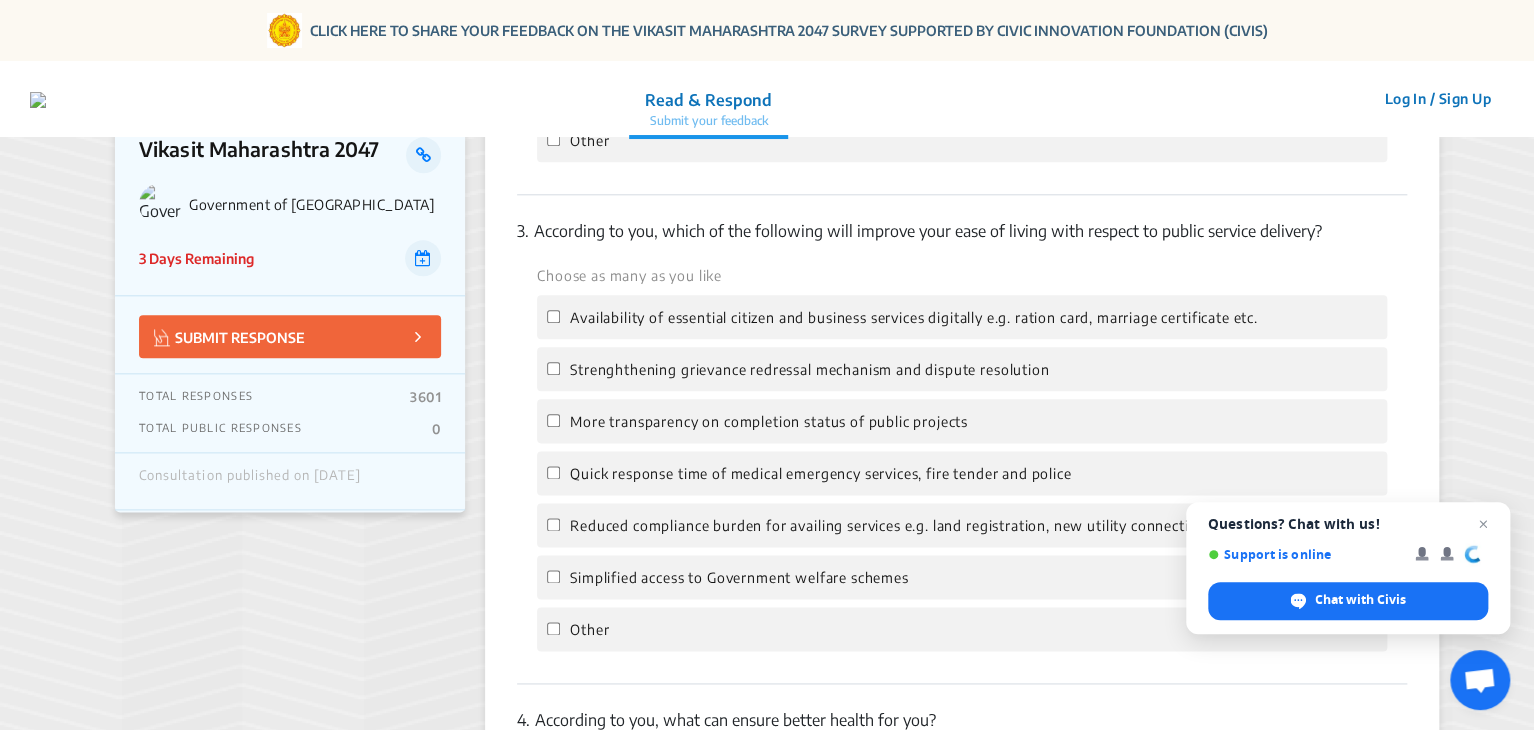 scroll, scrollTop: 1000, scrollLeft: 0, axis: vertical 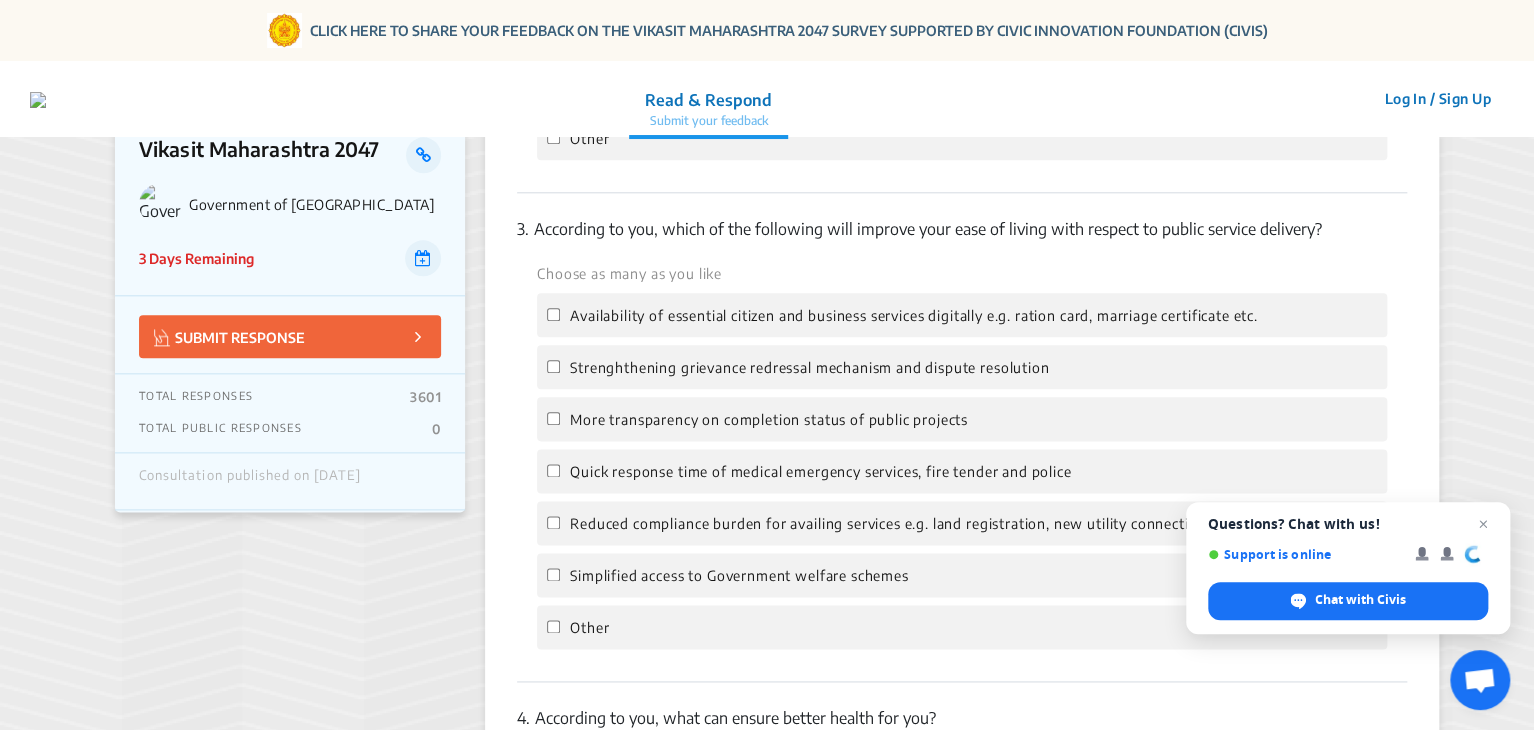click on "Strenghthening grievance redressal mechanism and dispute resolution" 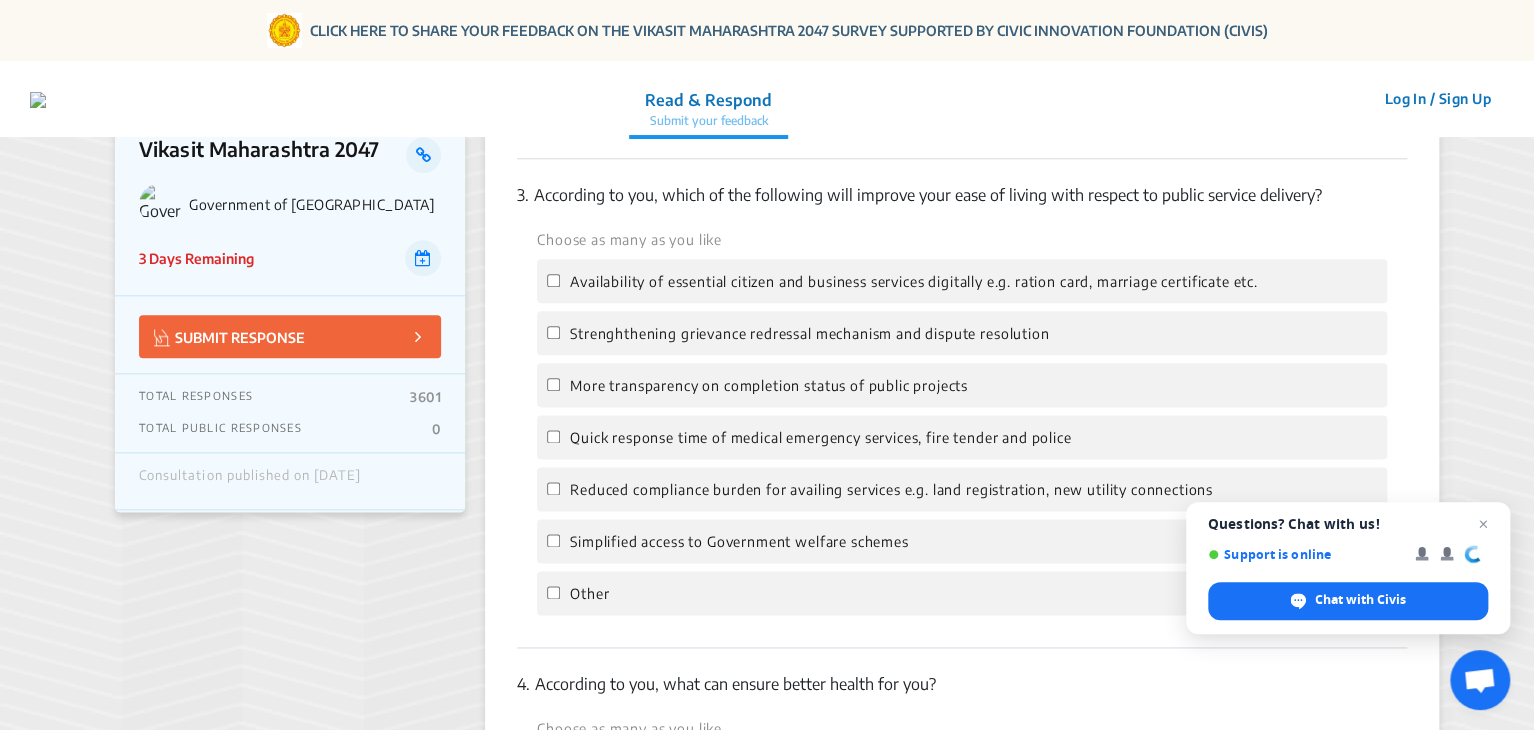 scroll, scrollTop: 1031, scrollLeft: 0, axis: vertical 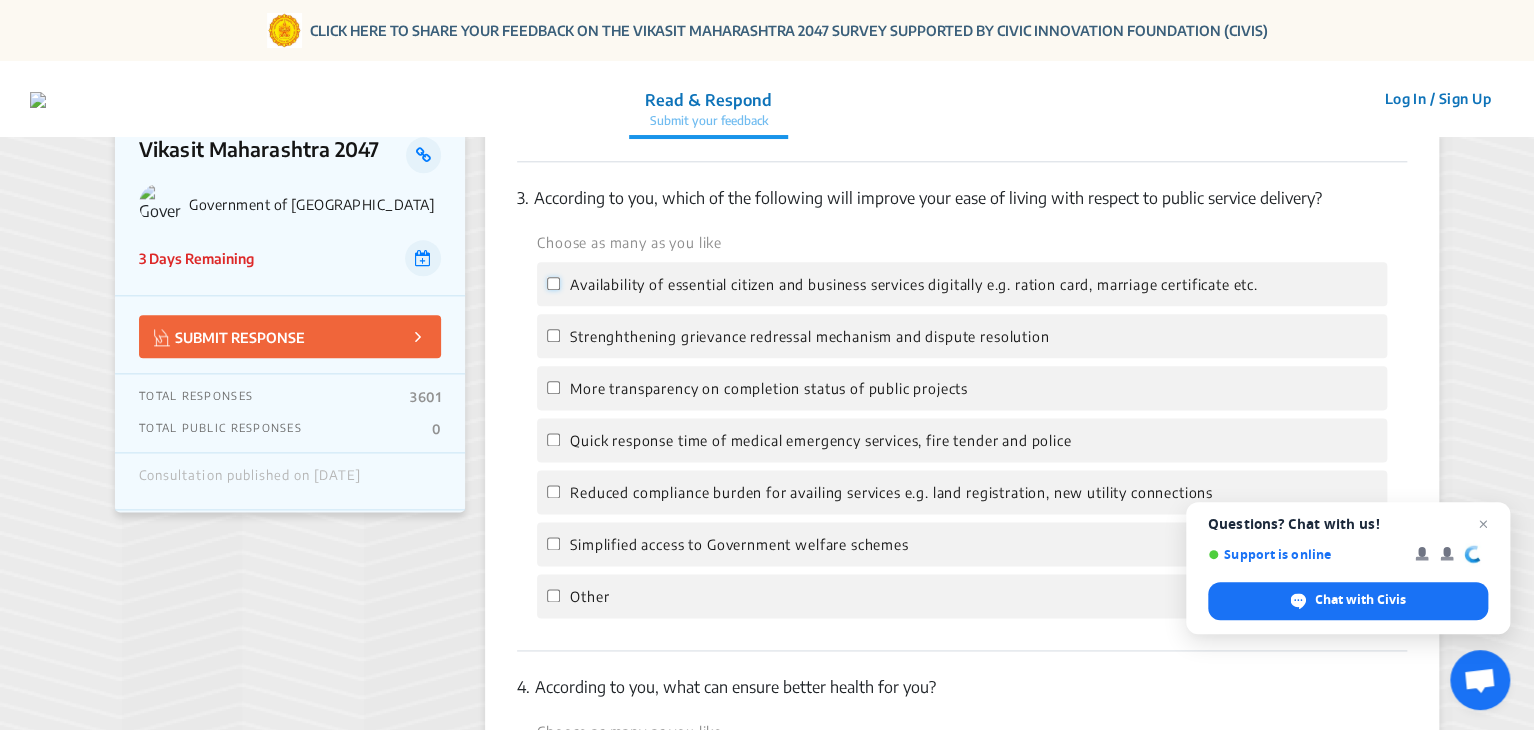click on "Availability of essential citizen and business services digitally e.g. ration card, marriage certificate etc." 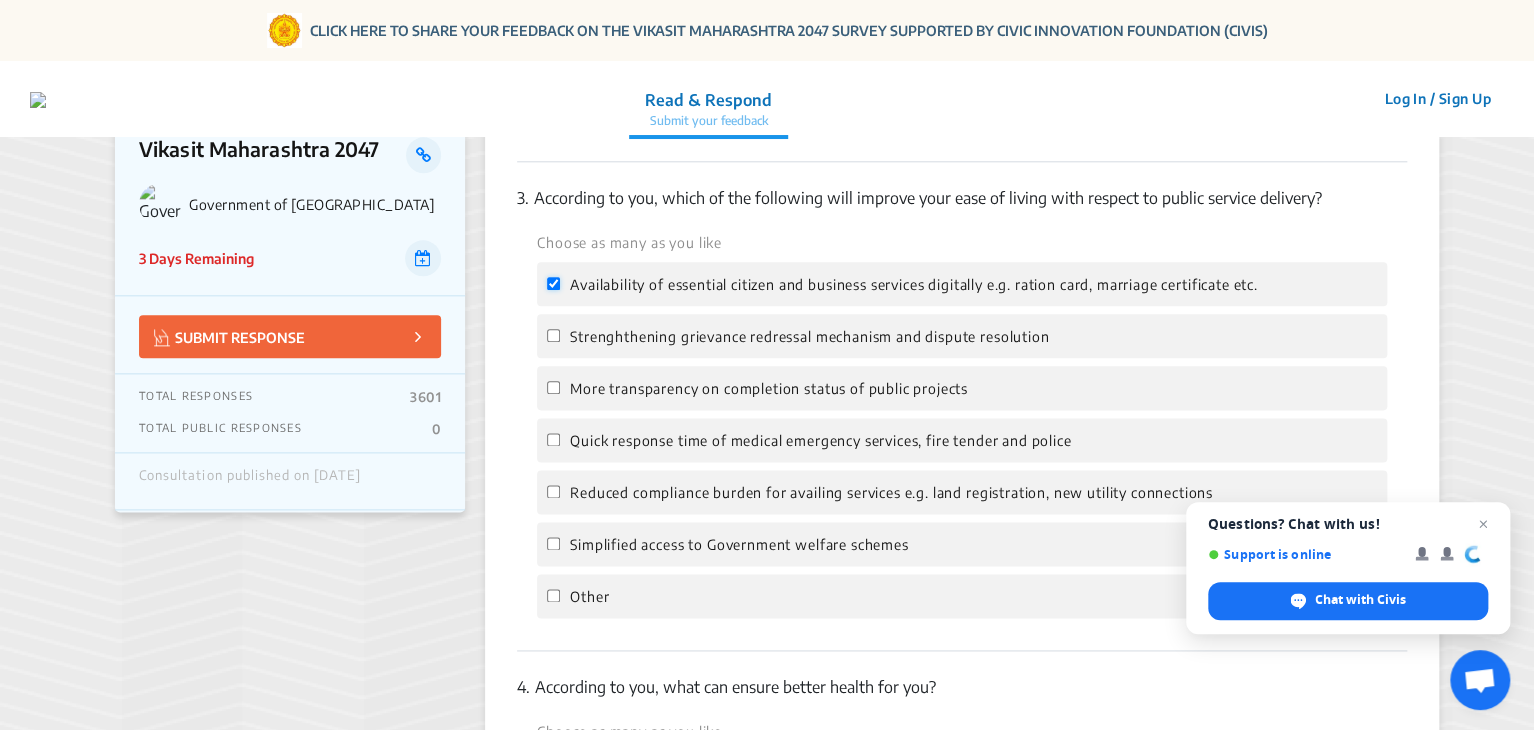 checkbox on "true" 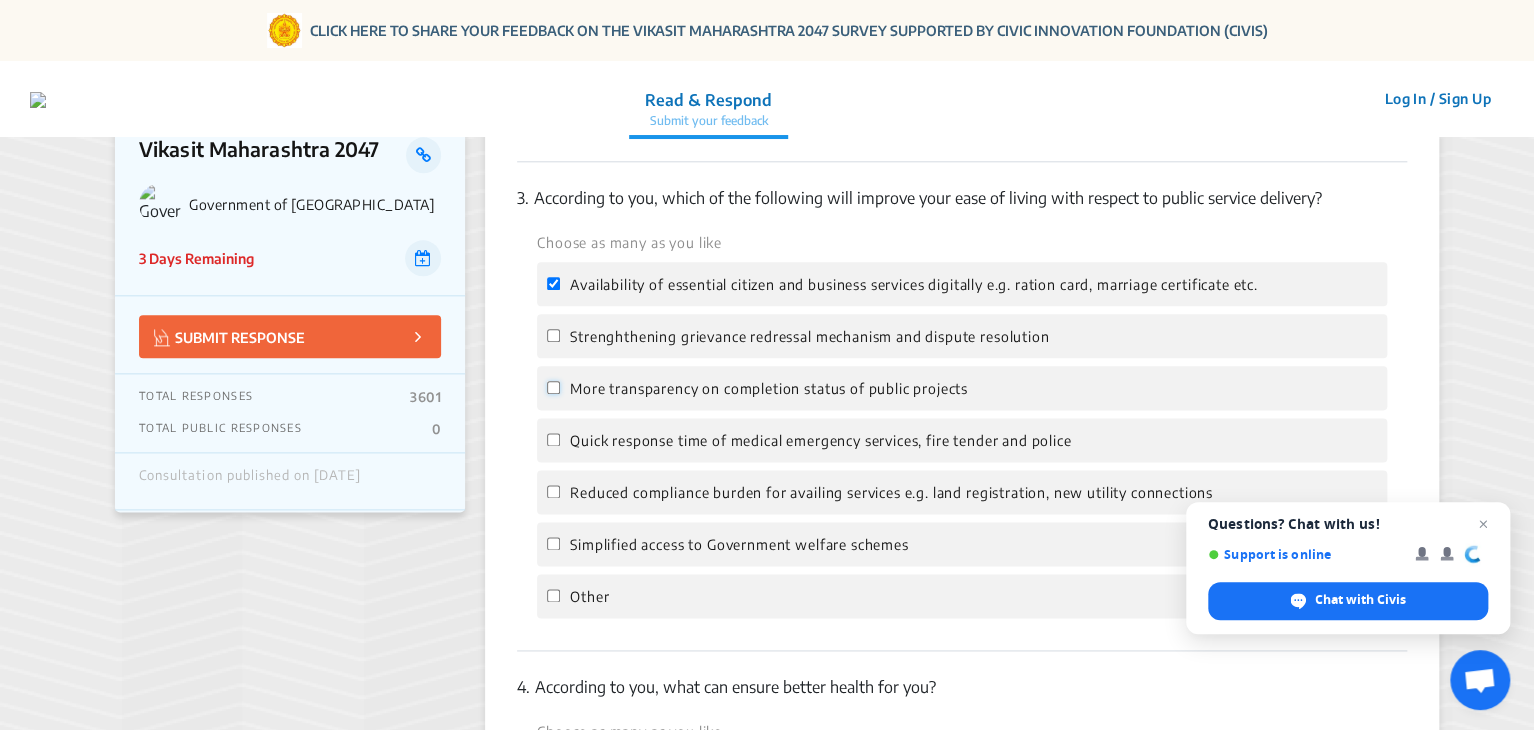 click on "More transparency on completion status of public projects" 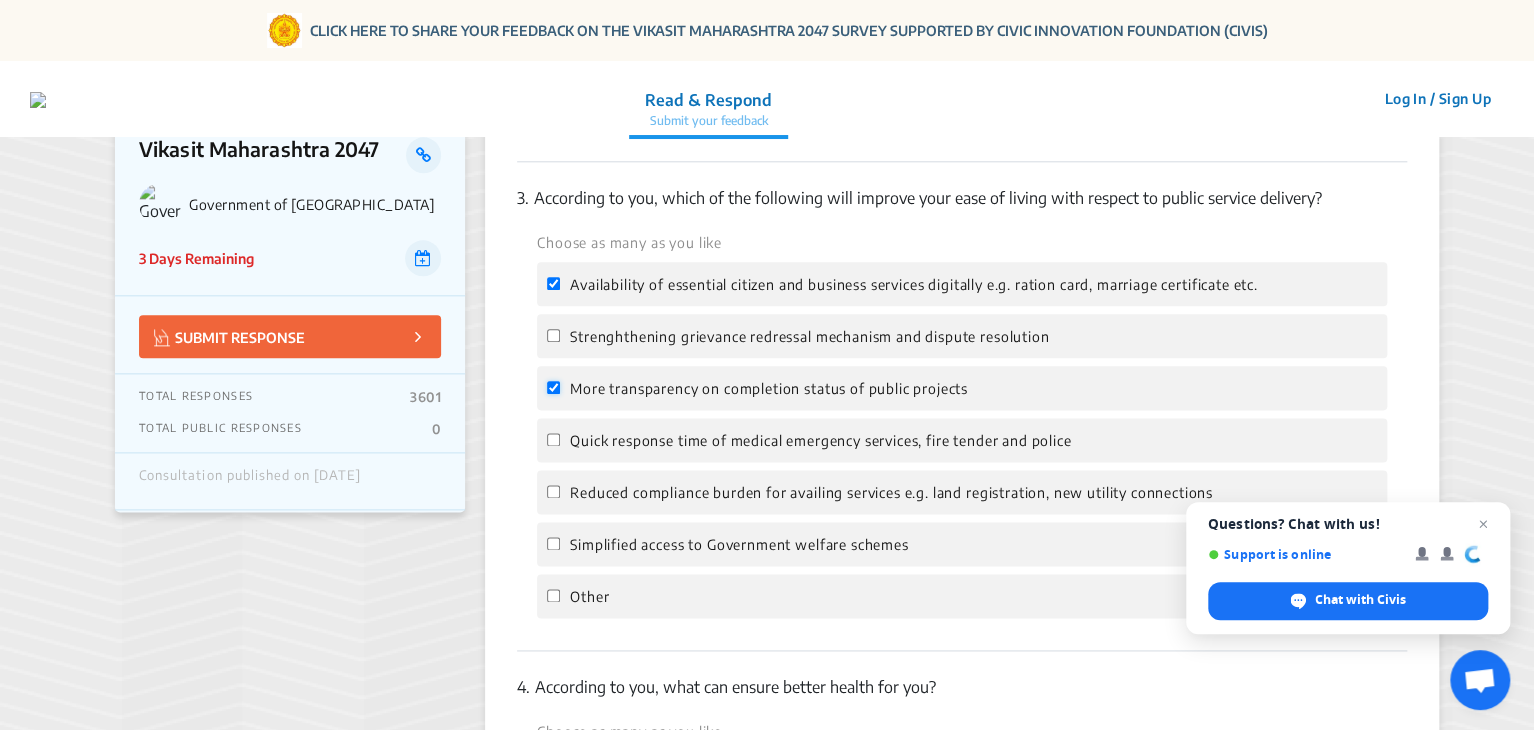checkbox on "true" 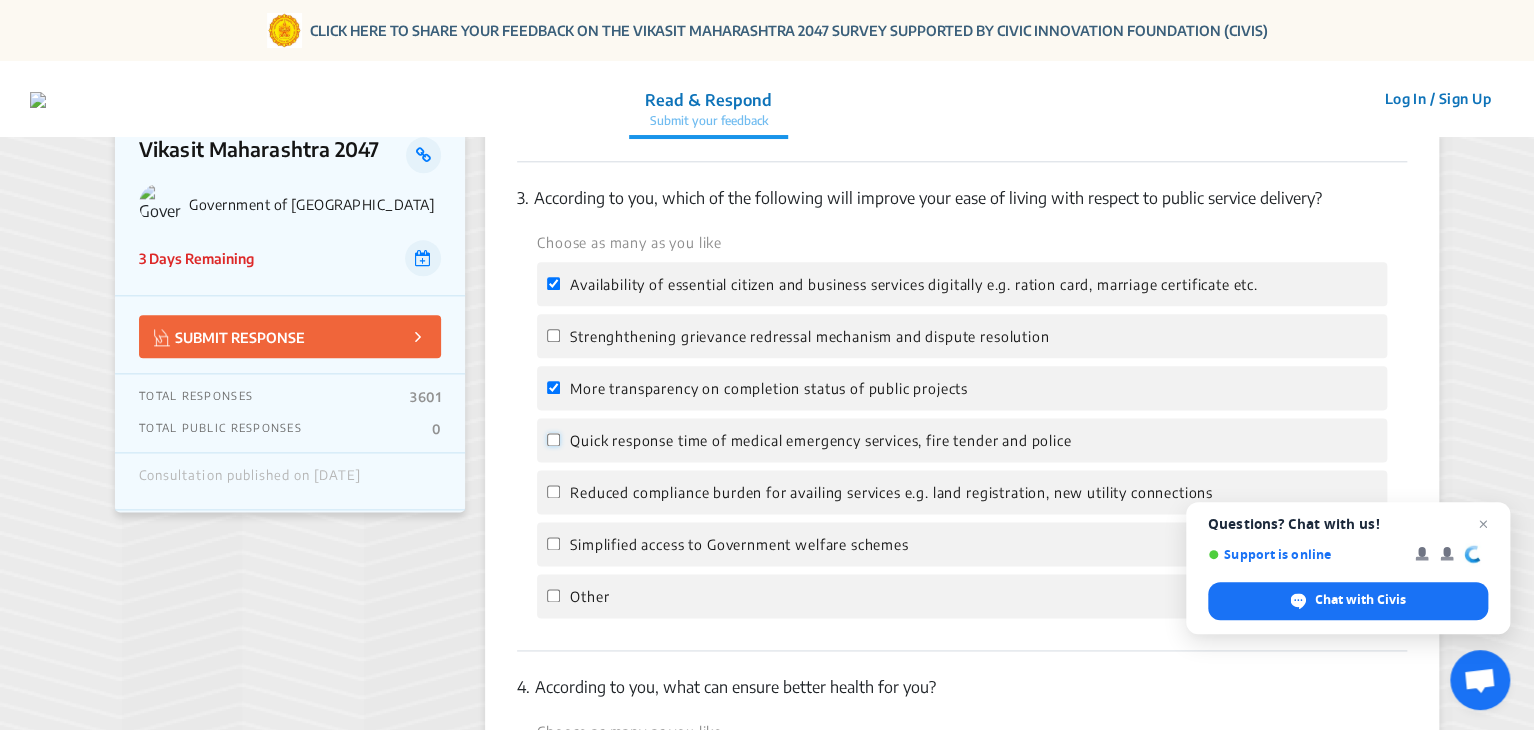 click on "Quick response time of medical emergency services, fire tender and police" 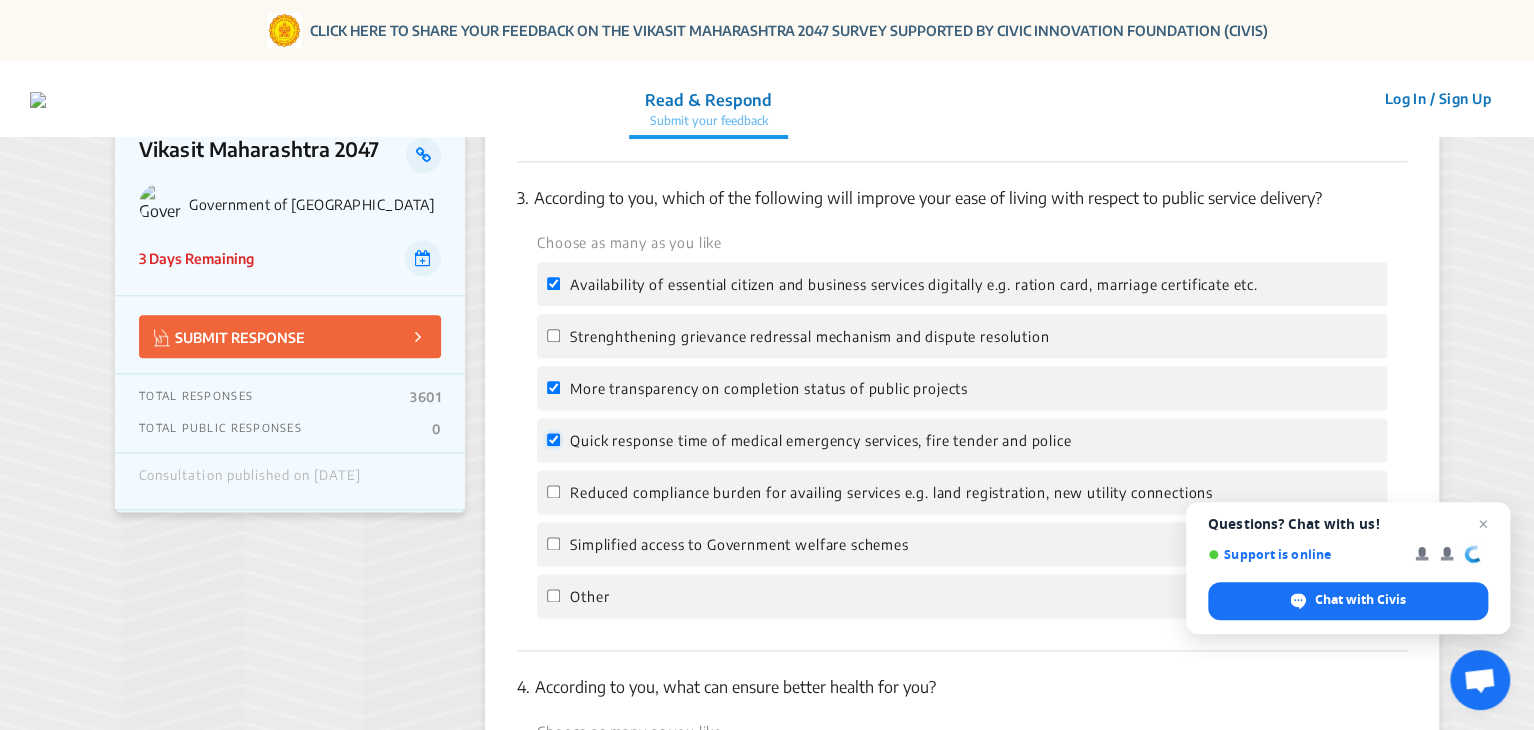 checkbox on "true" 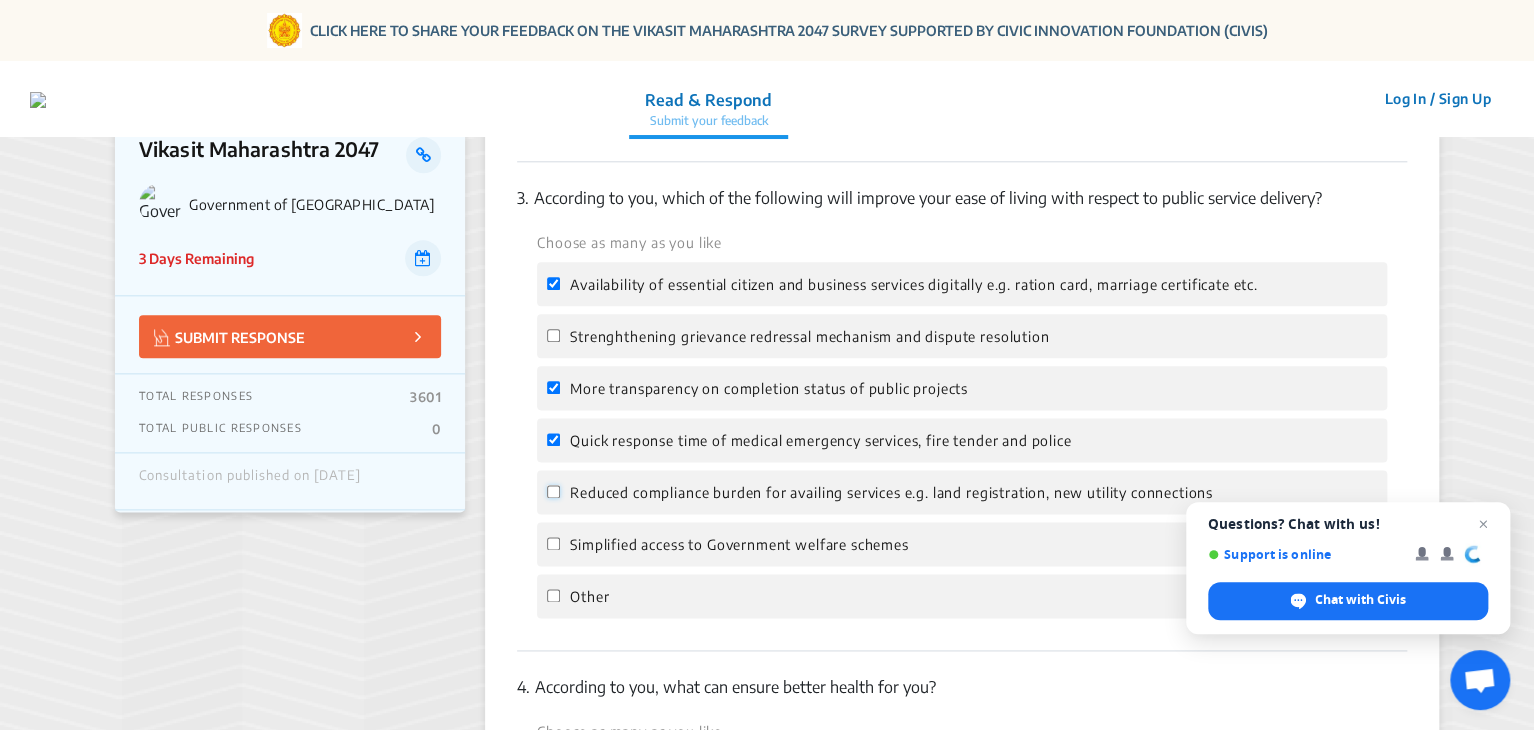 click on "Reduced compliance burden for availing services e.g. land registration, new utility connections" 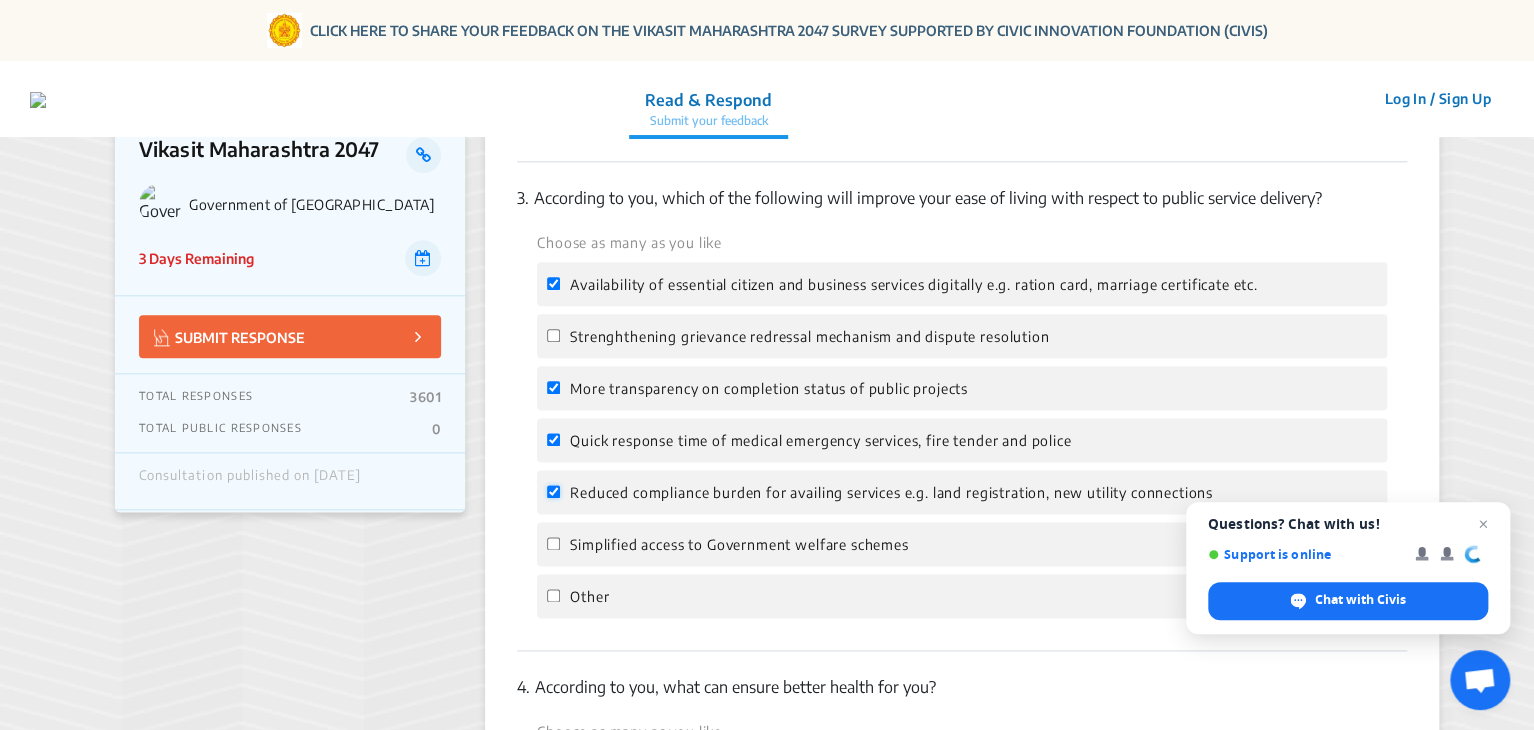 checkbox on "true" 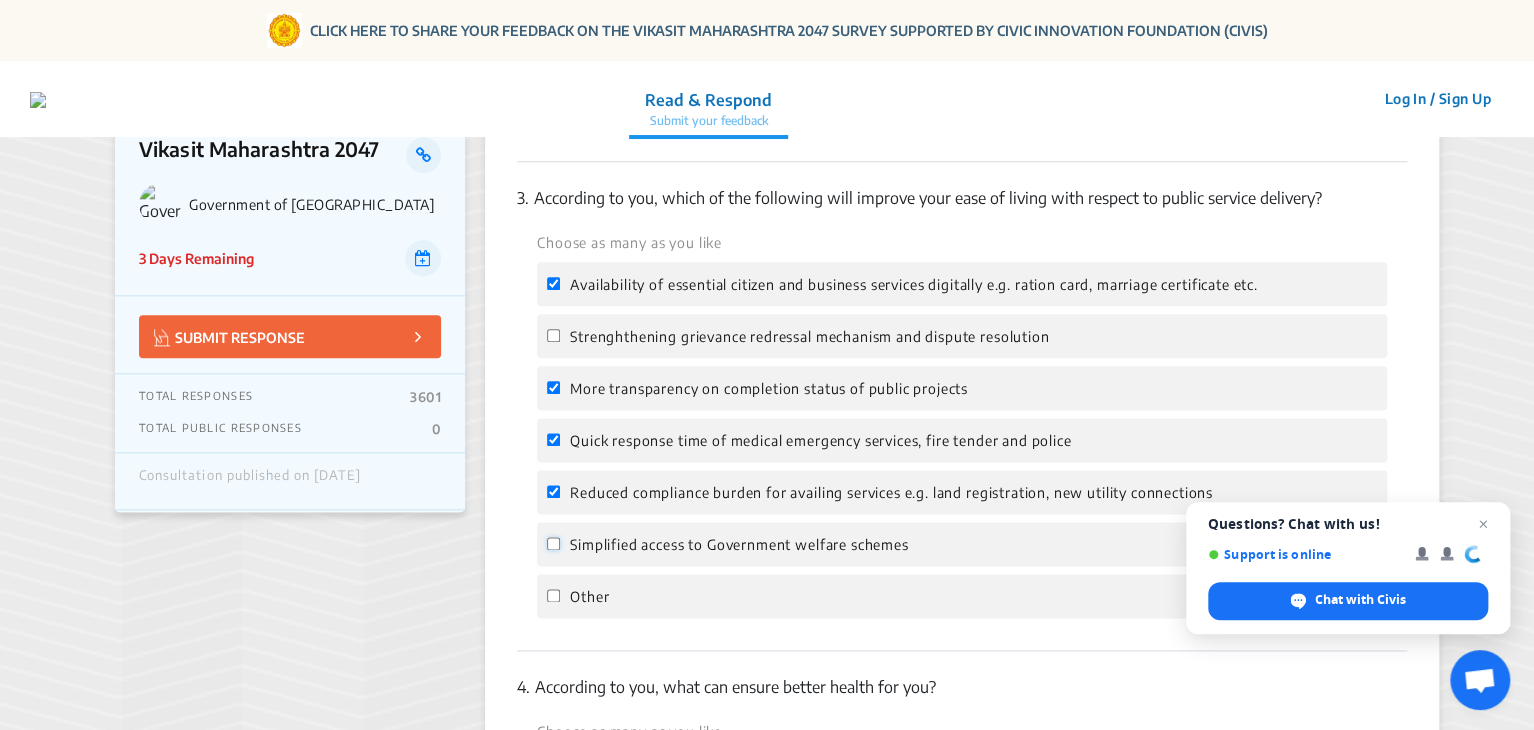 click on "Simplified access to Government welfare schemes" 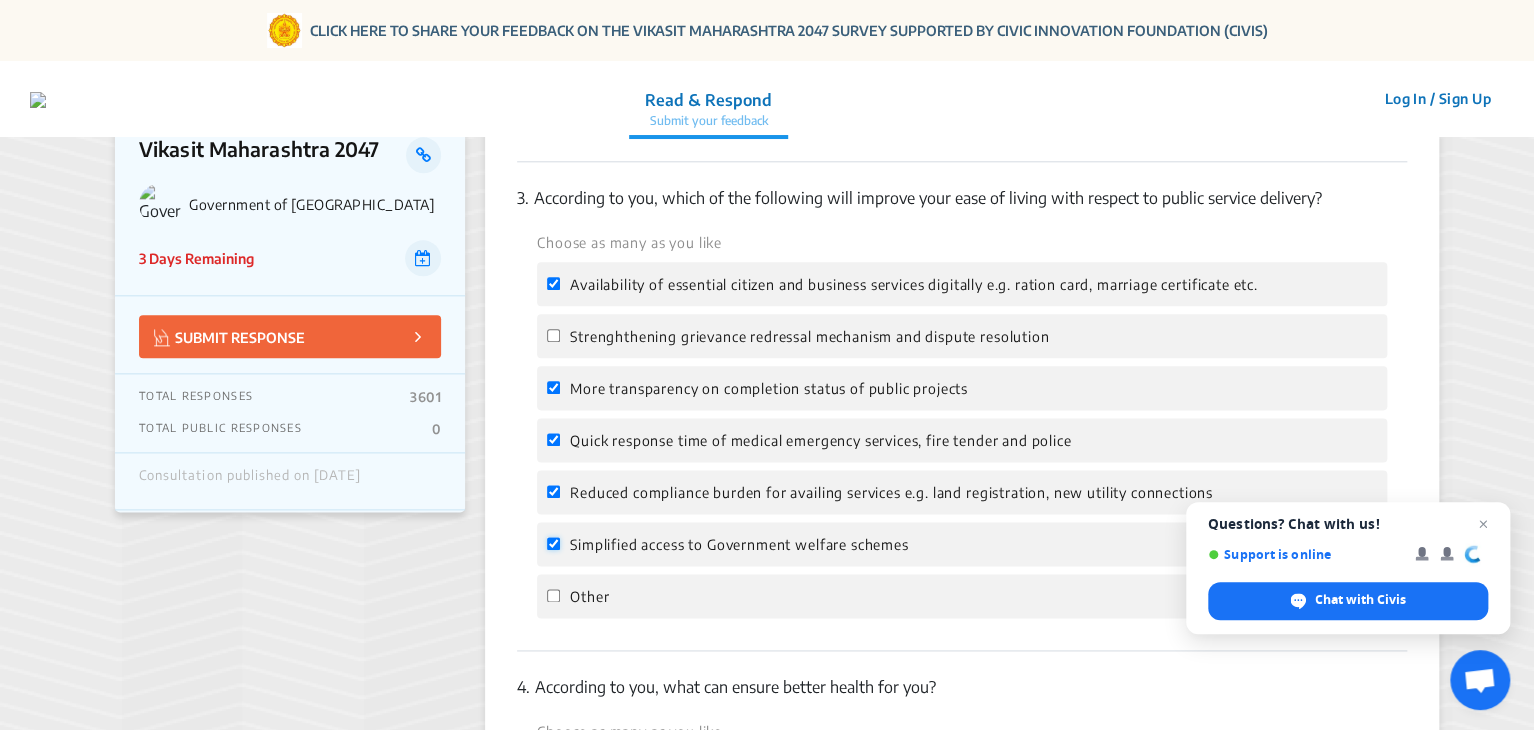 checkbox on "true" 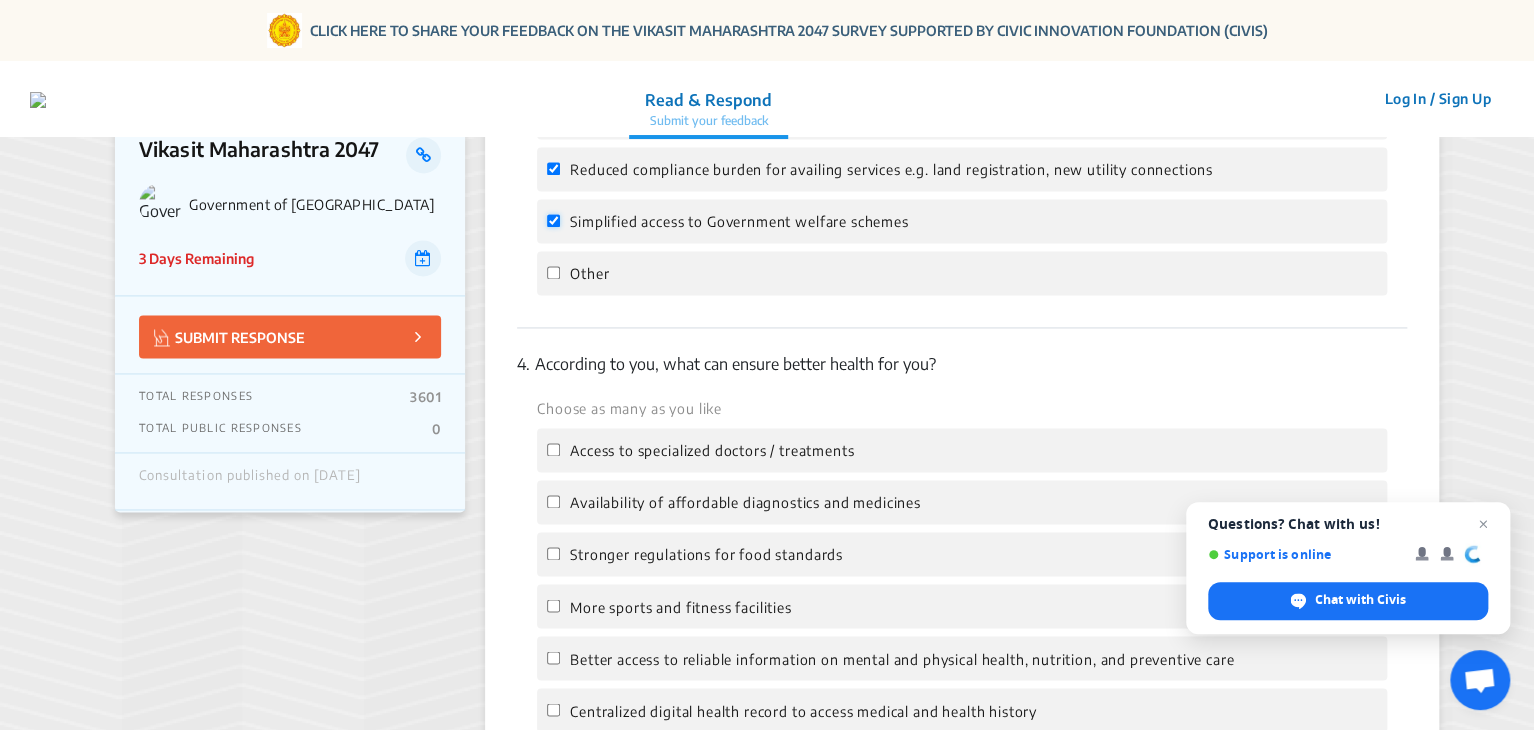 scroll, scrollTop: 1358, scrollLeft: 0, axis: vertical 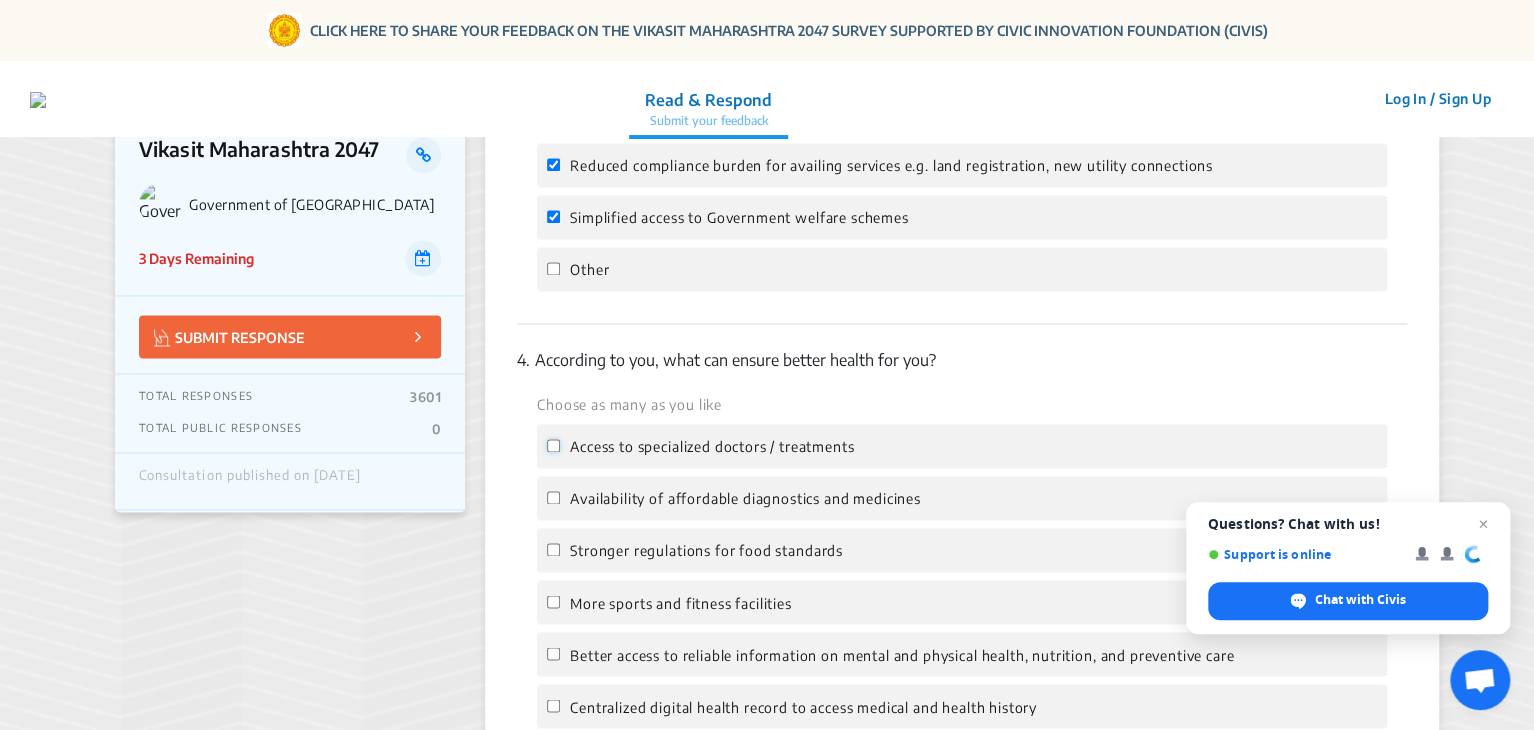 click on "Access to specialized doctors / treatments" 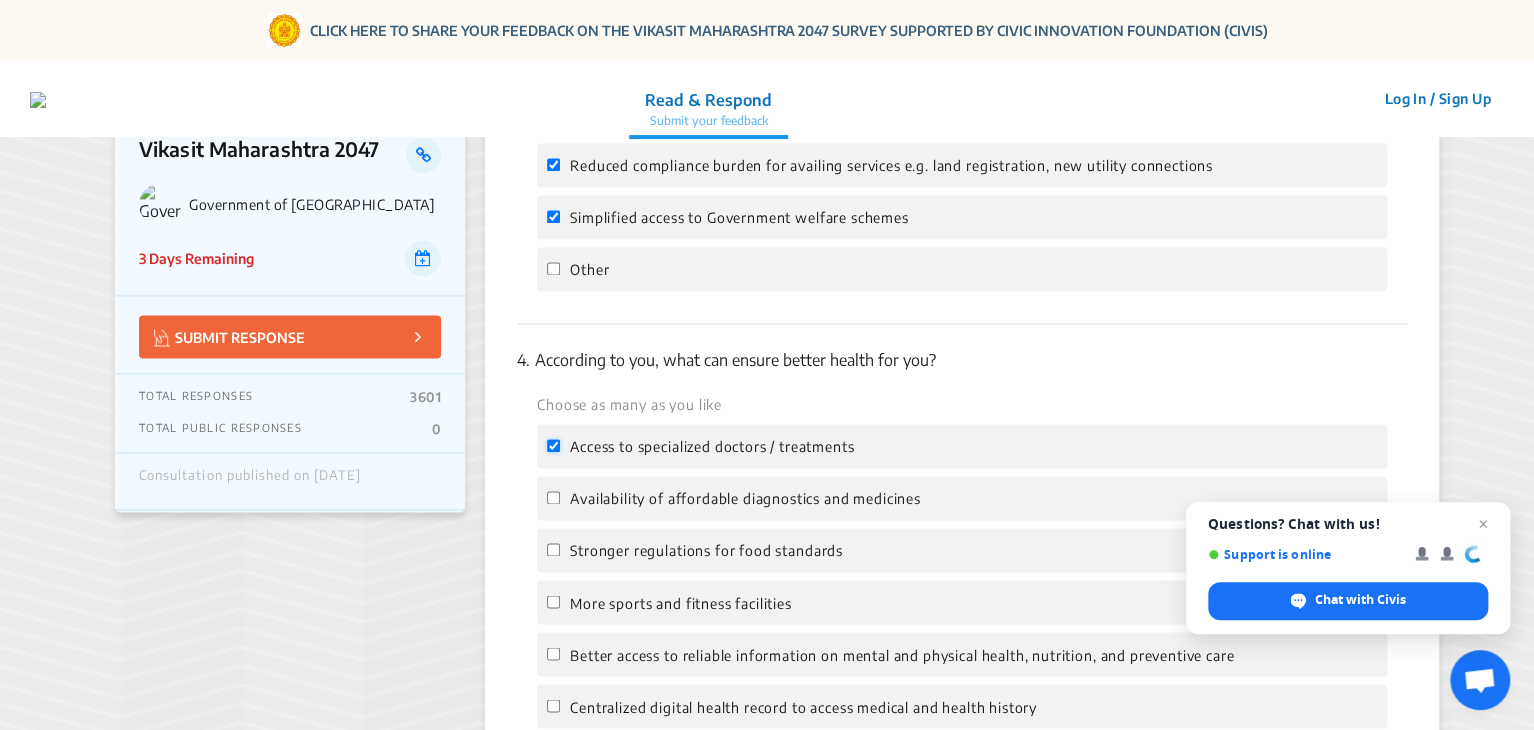 checkbox on "true" 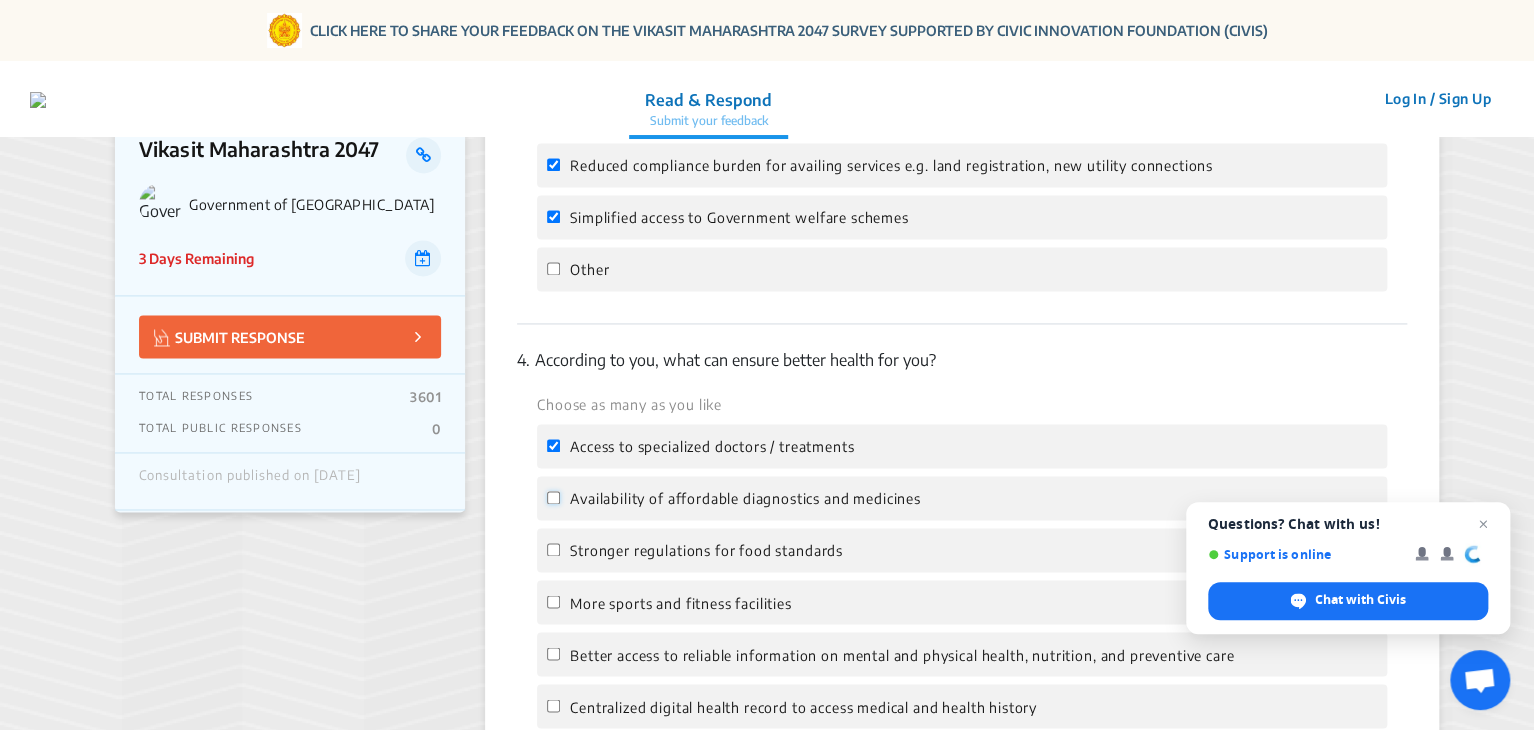 click on "Availability of affordable diagnostics and medicines" 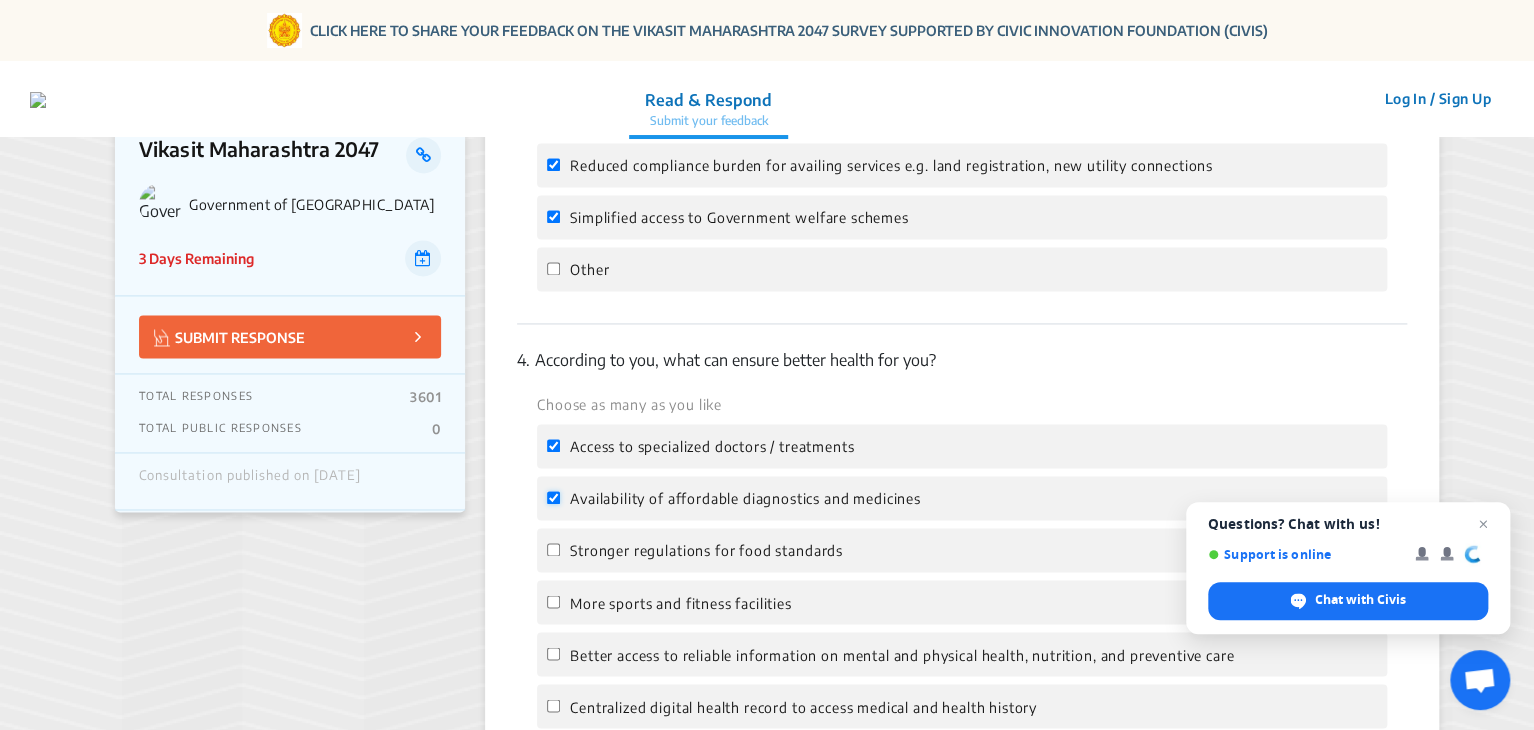 checkbox on "true" 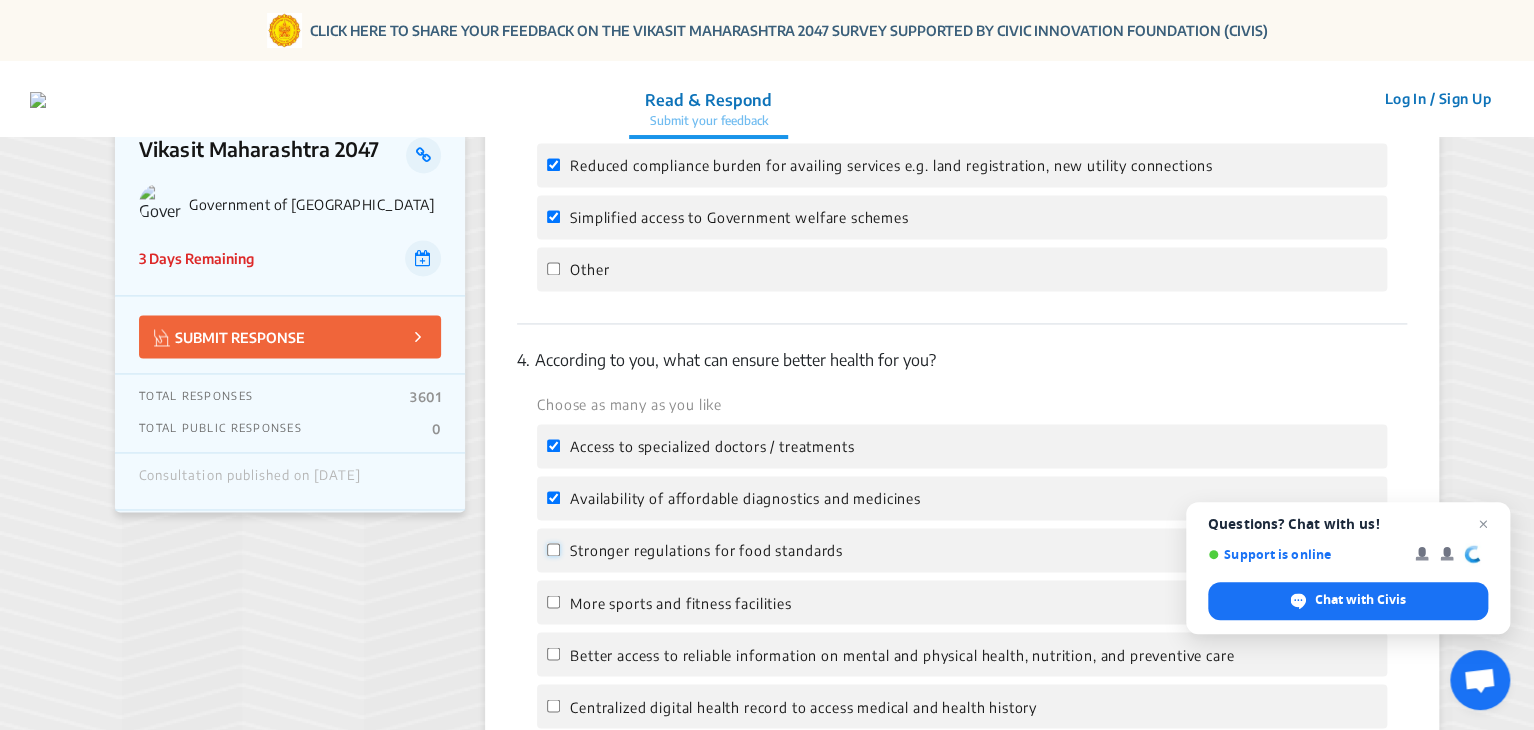 click on "Stronger regulations for food standards" 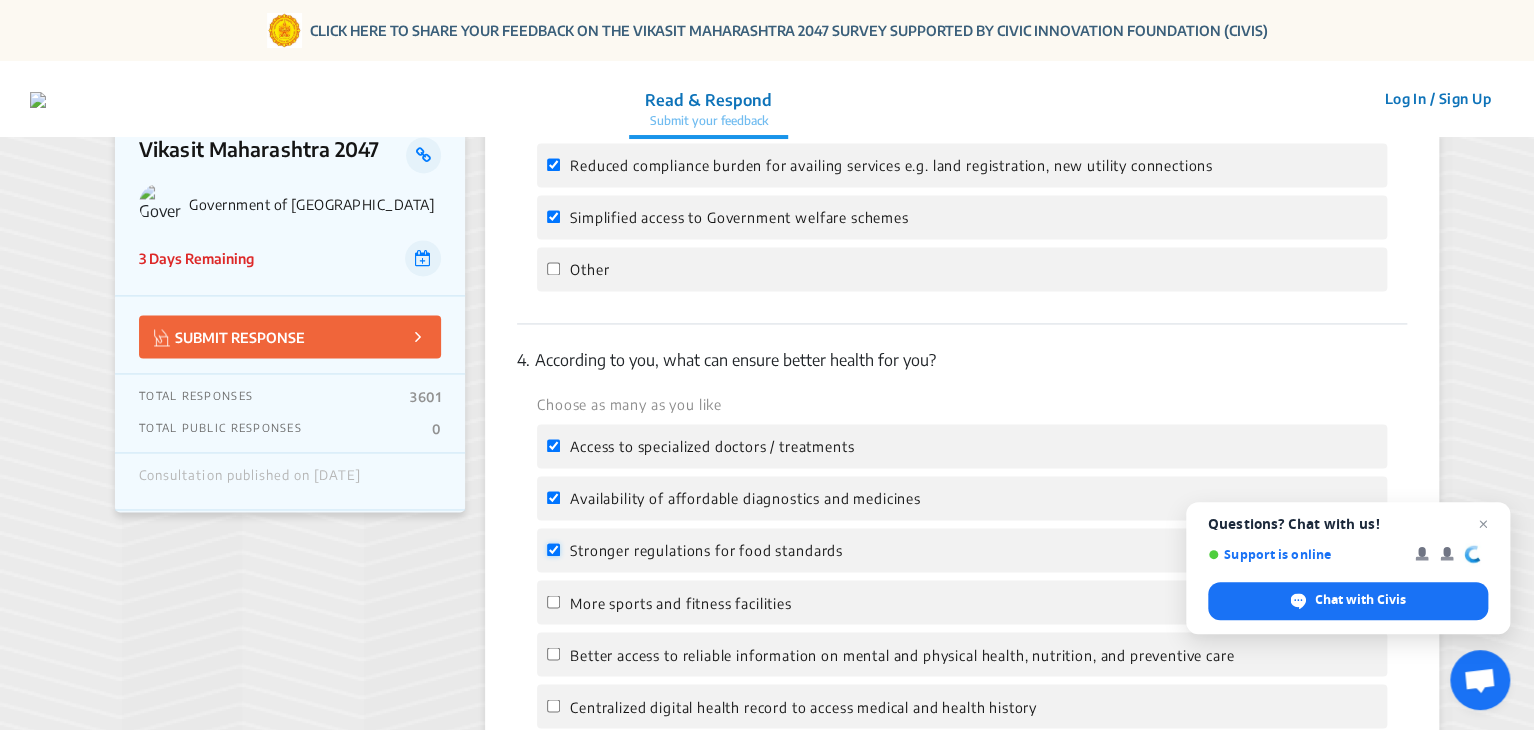 checkbox on "true" 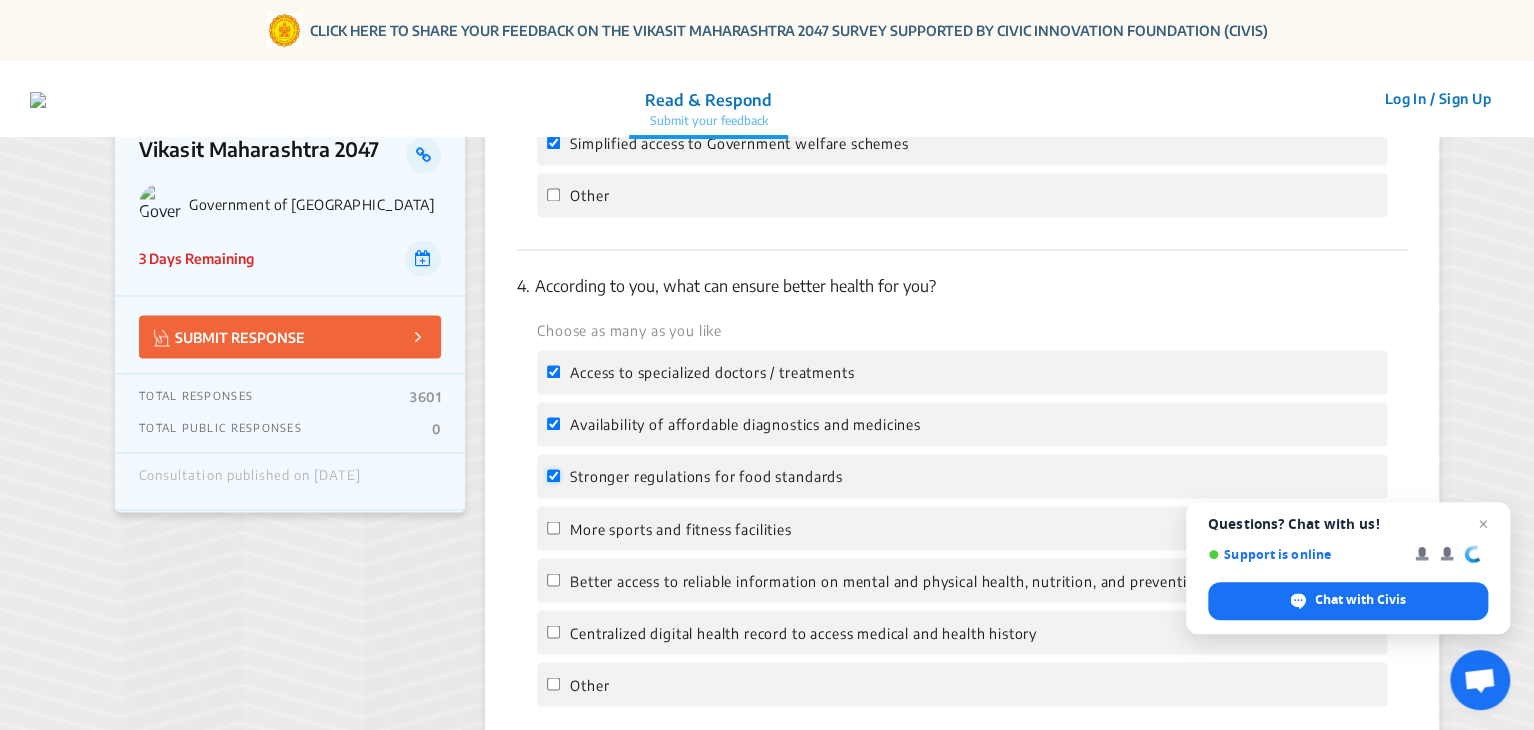scroll, scrollTop: 1432, scrollLeft: 0, axis: vertical 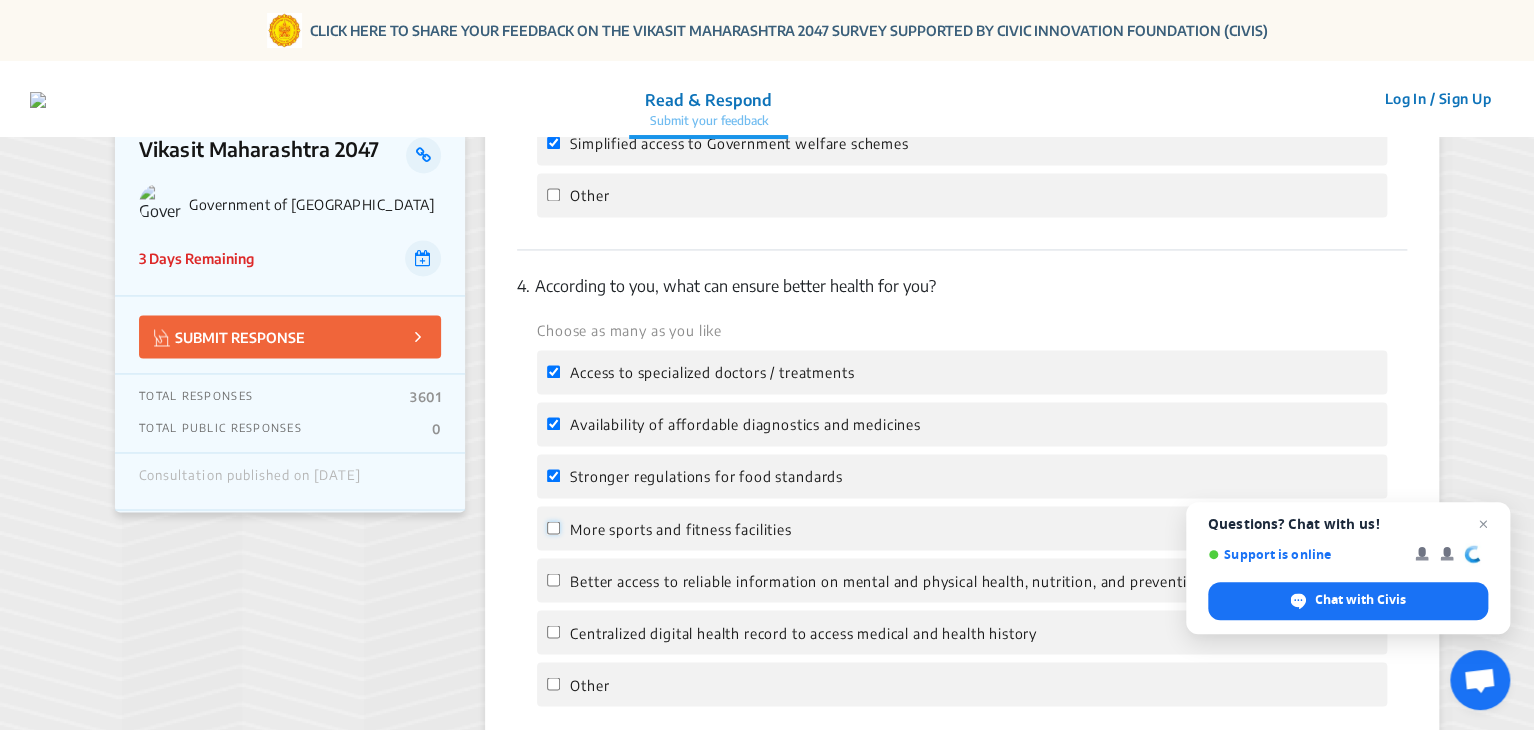 click on "More sports and fitness facilities" 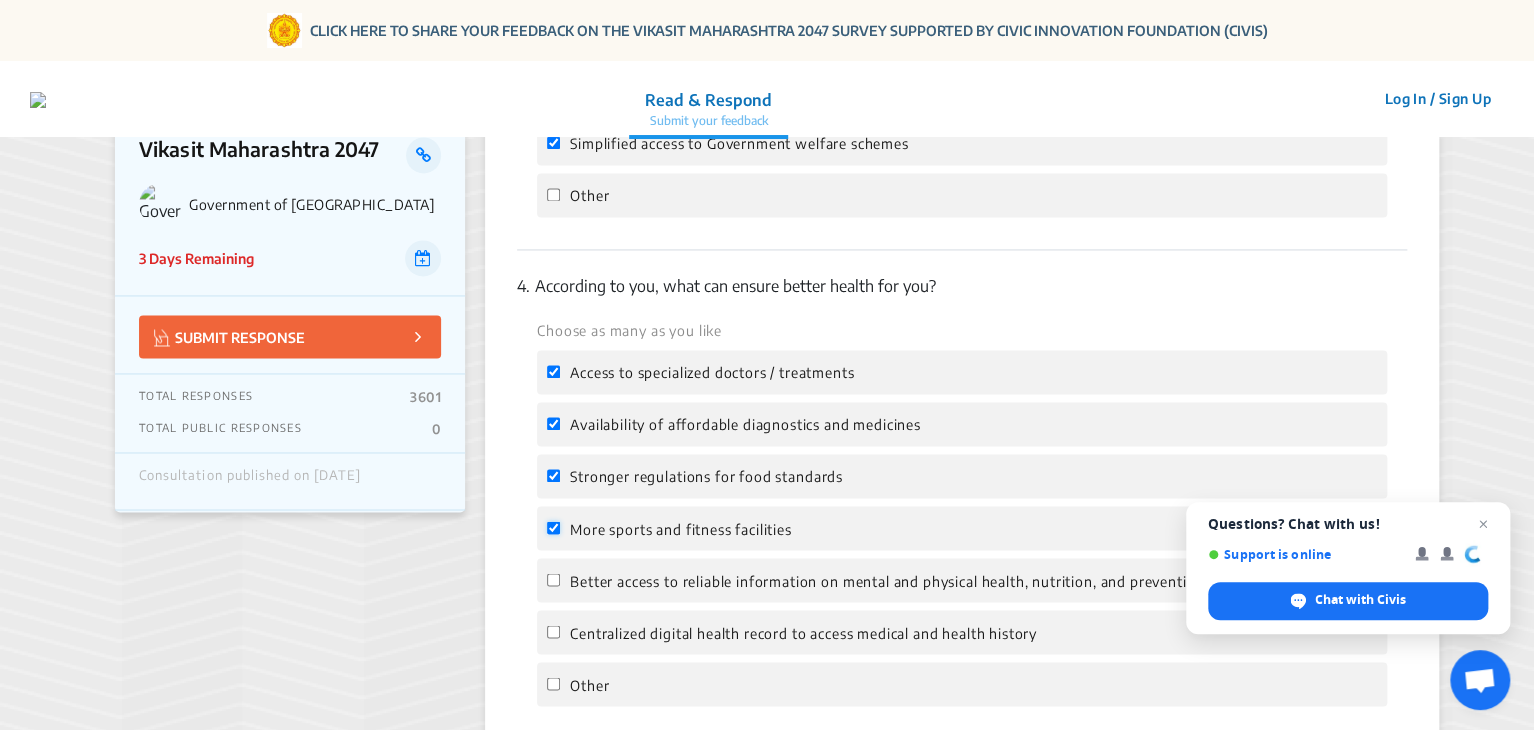 checkbox on "true" 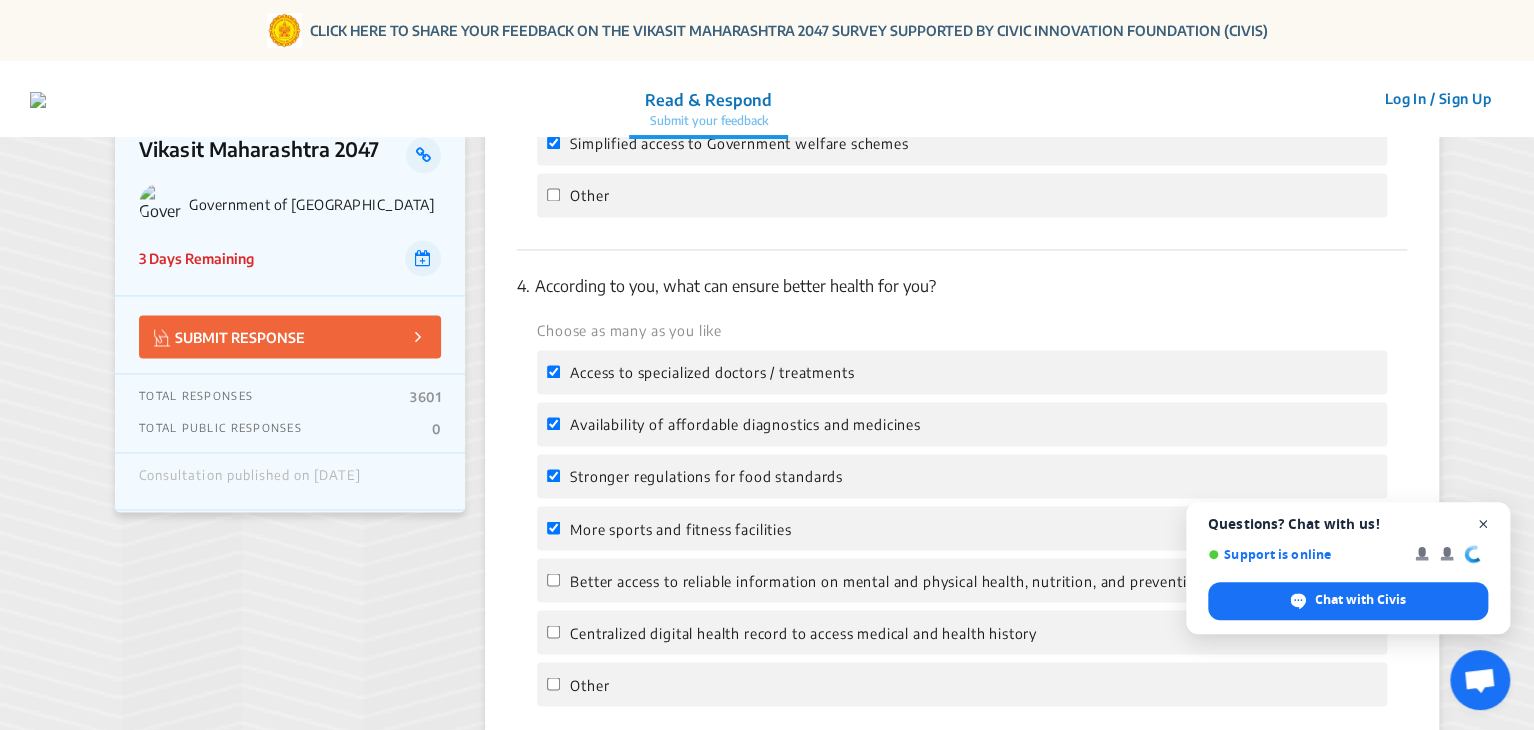 click at bounding box center (1483, 524) 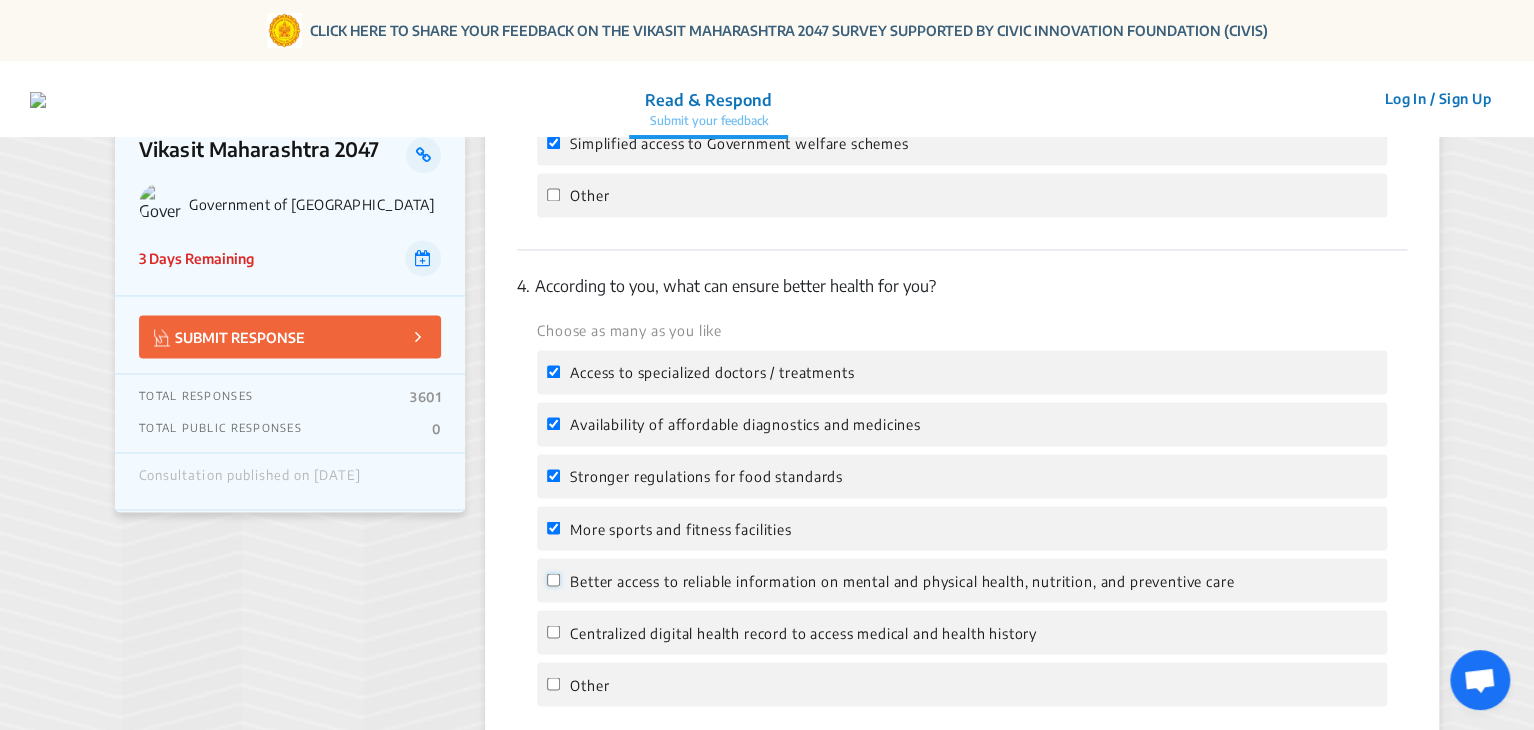 click on "Better access to reliable information on mental and physical health, nutrition, and preventive care" 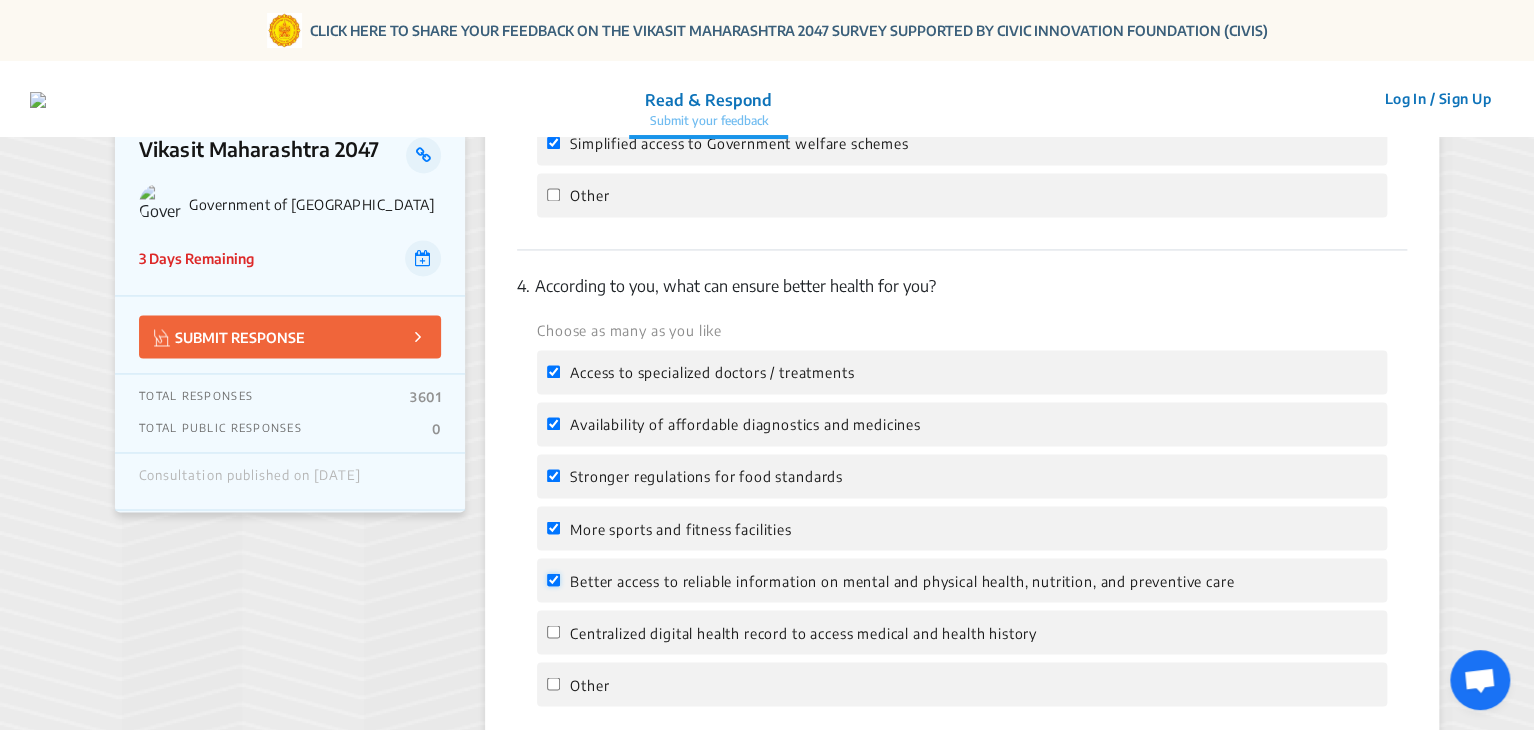 checkbox on "true" 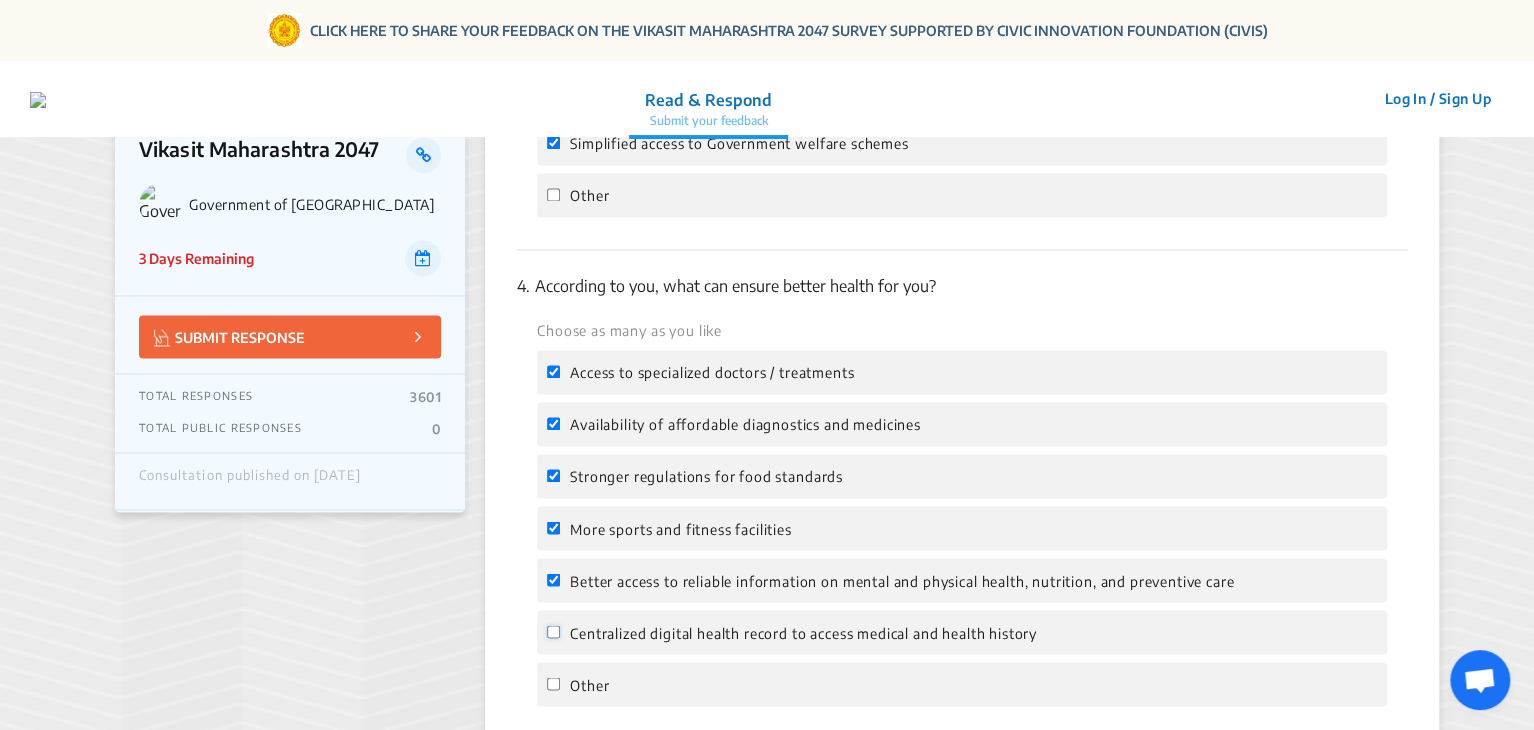 click on "Centralized digital health record to access medical and health history" 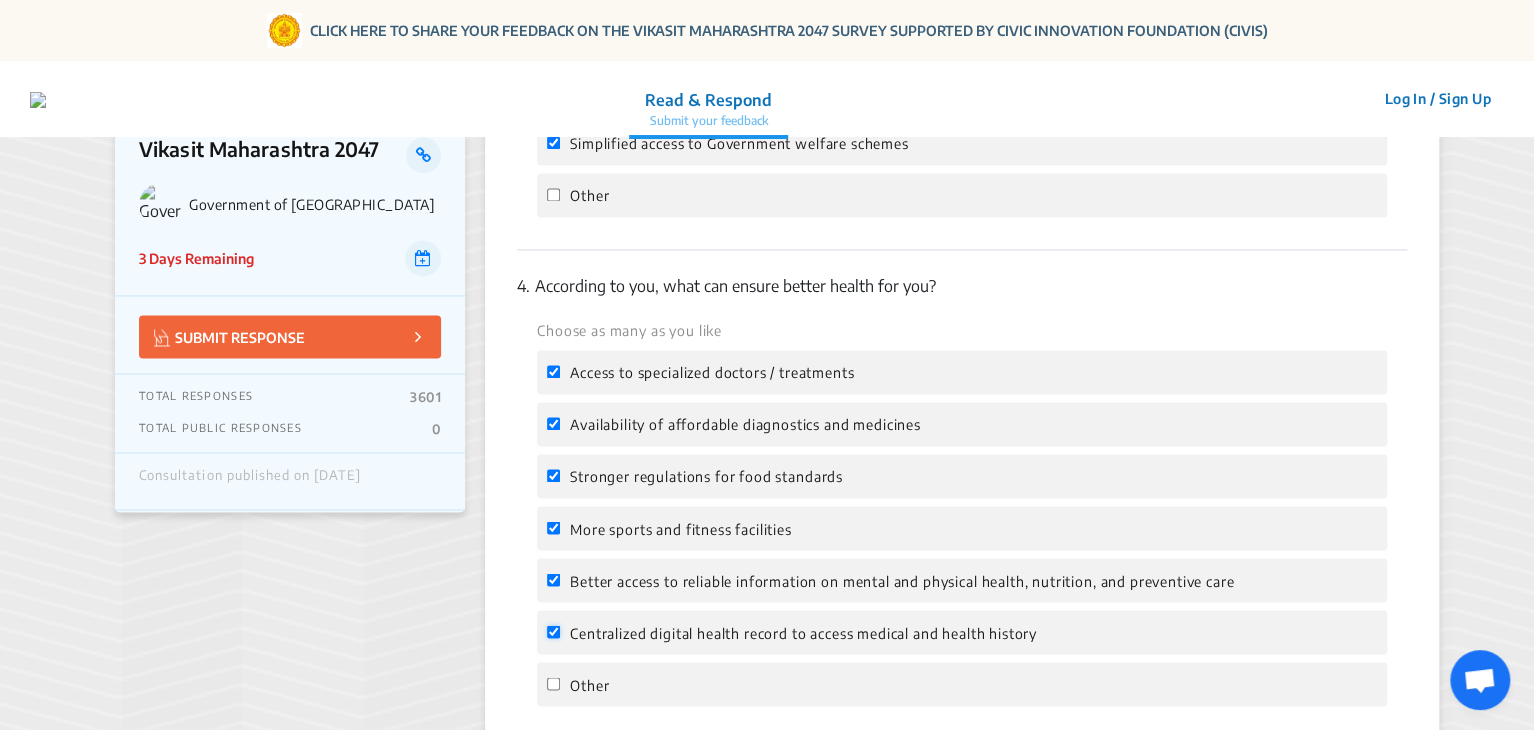 checkbox on "true" 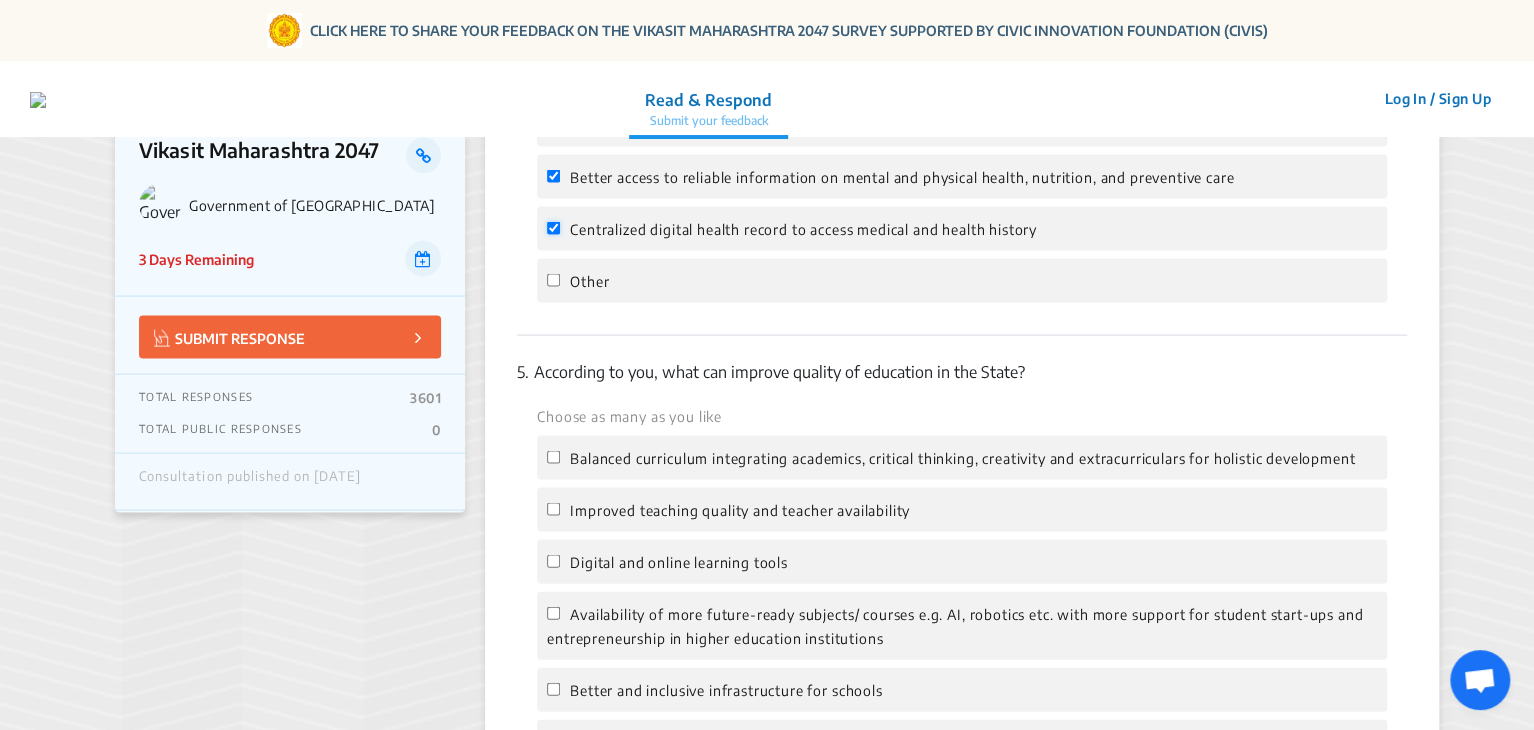 scroll, scrollTop: 1836, scrollLeft: 0, axis: vertical 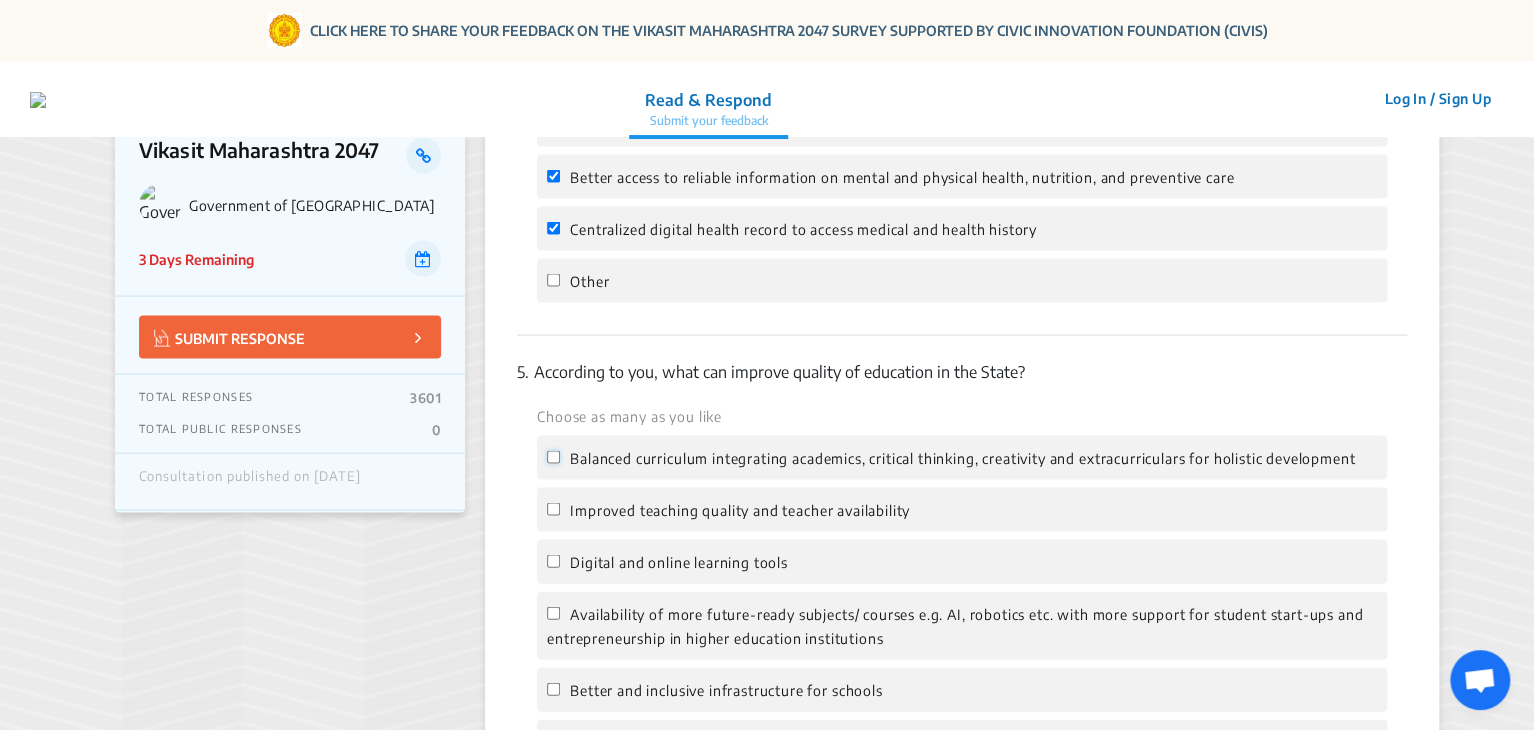 click on "Balanced curriculum integrating academics, critical thinking, creativity and extracurriculars for holistic development" 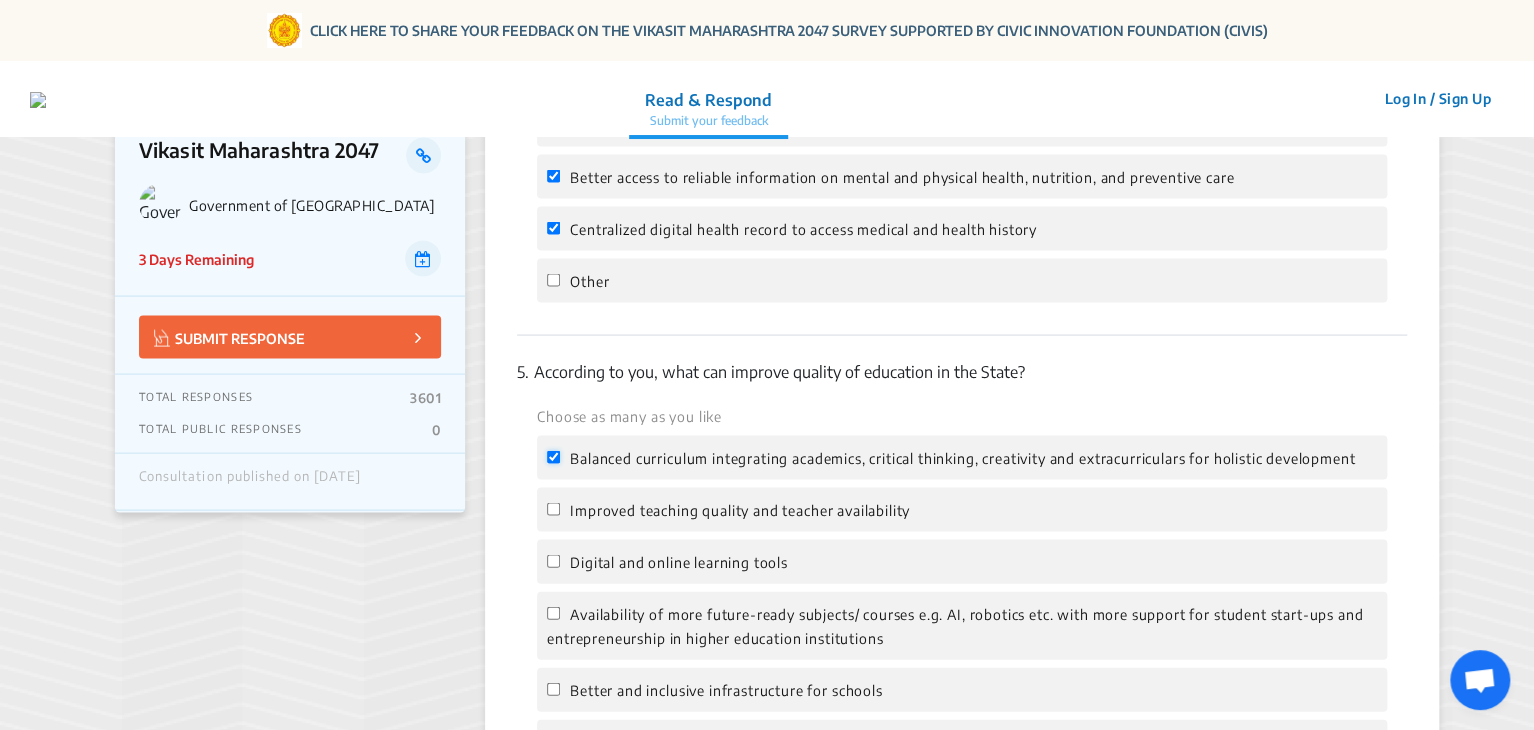 checkbox on "true" 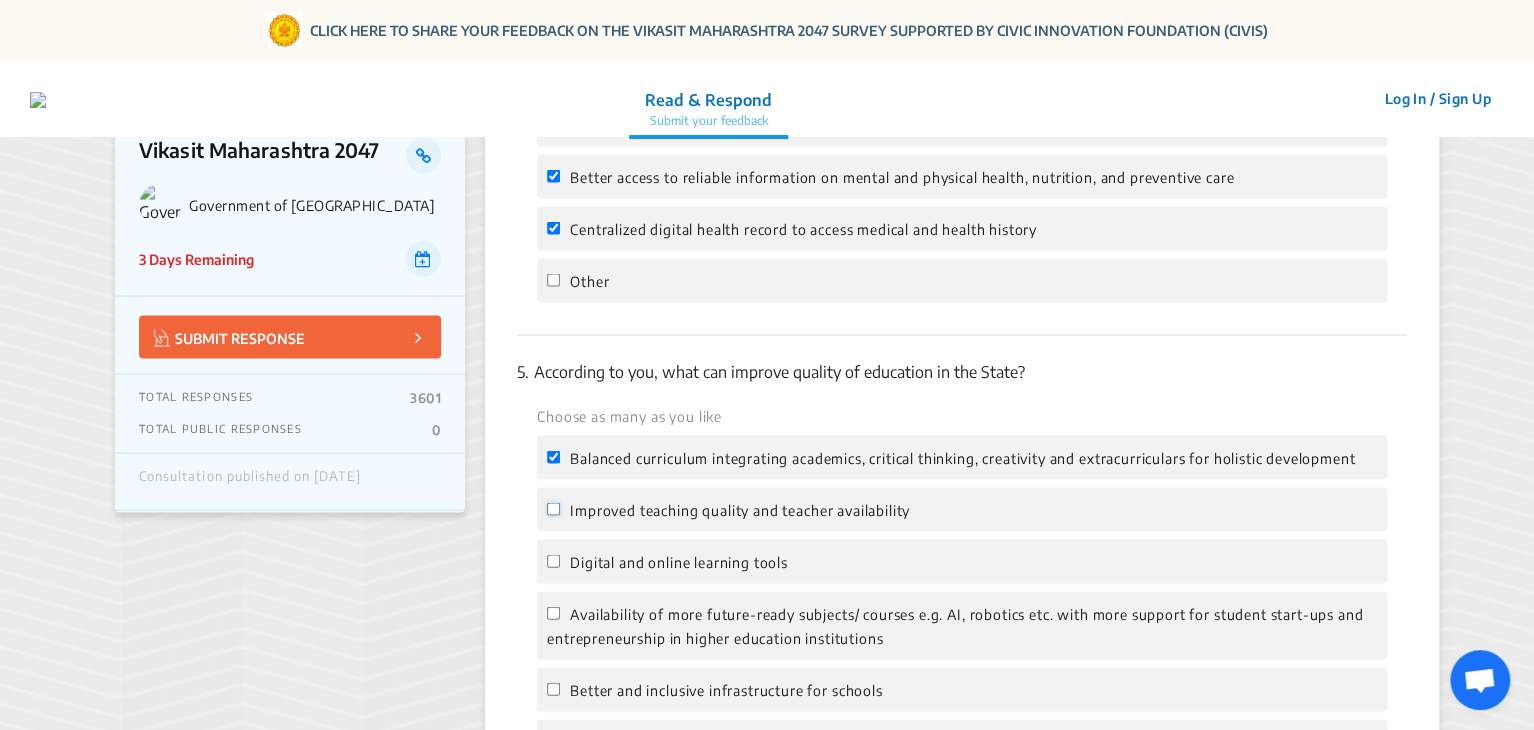 click on "Improved teaching quality and teacher availability" 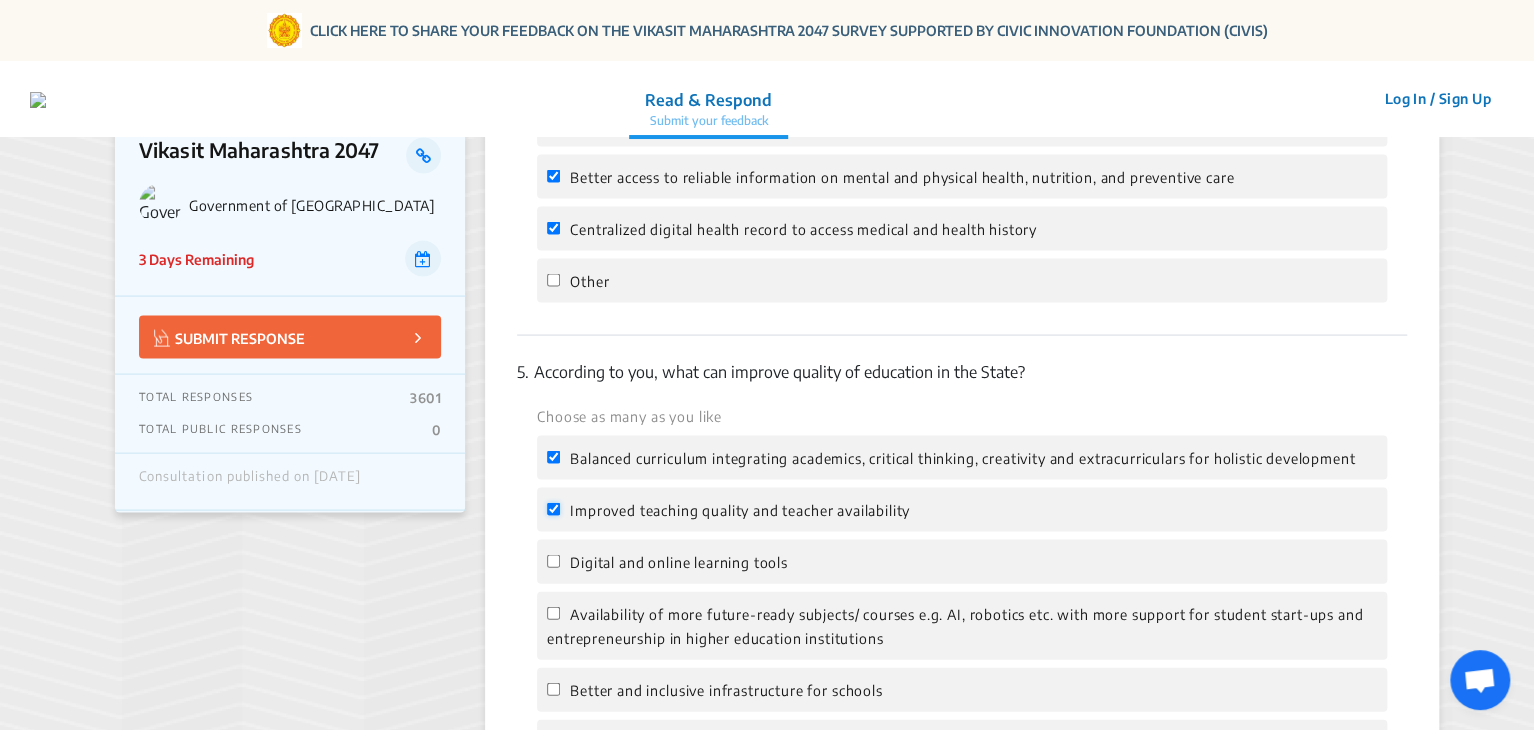 checkbox on "true" 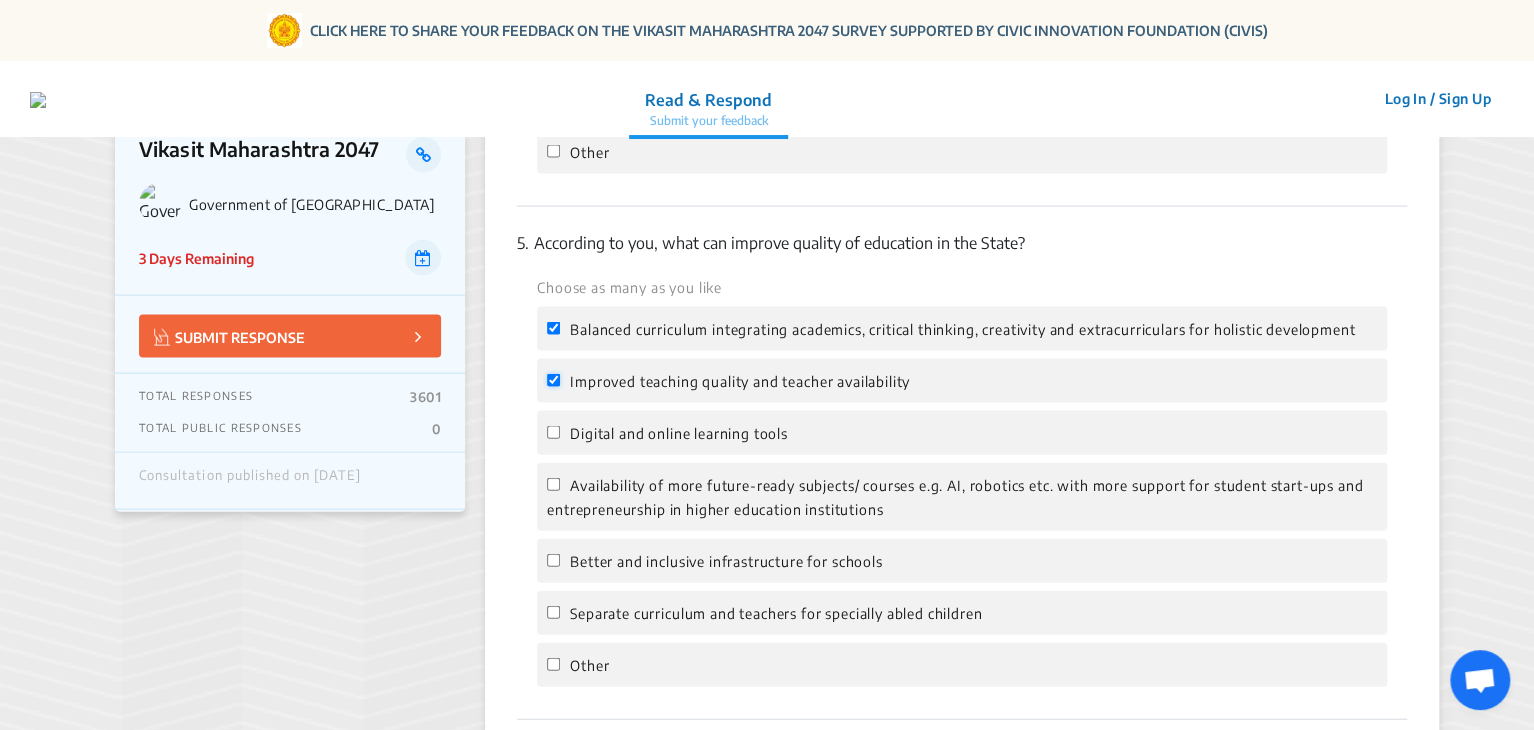 scroll, scrollTop: 1986, scrollLeft: 0, axis: vertical 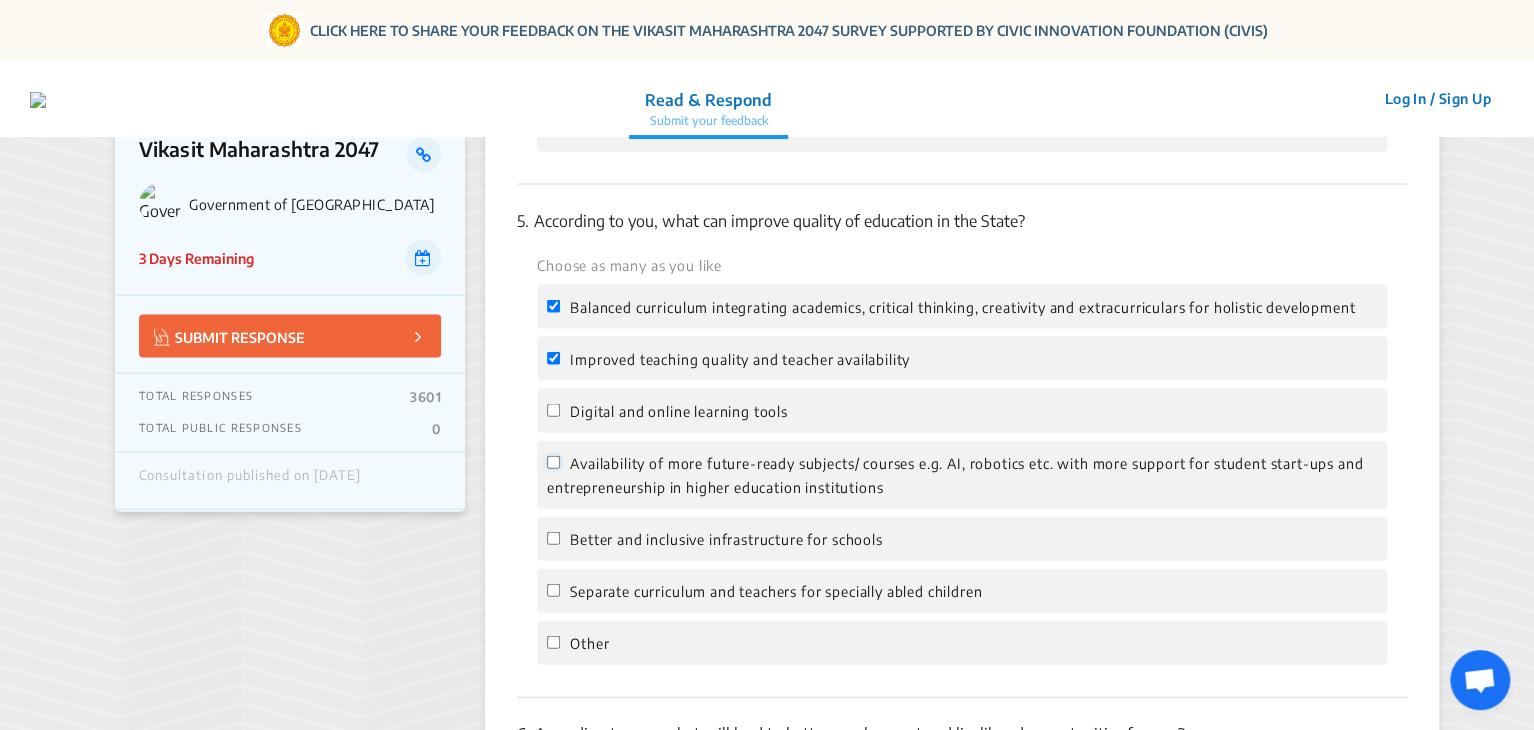 click on "Availability of more future-ready subjects/ courses e.g. AI, robotics etc. with more support for student start-ups and entrepreneurship in higher education institutions" 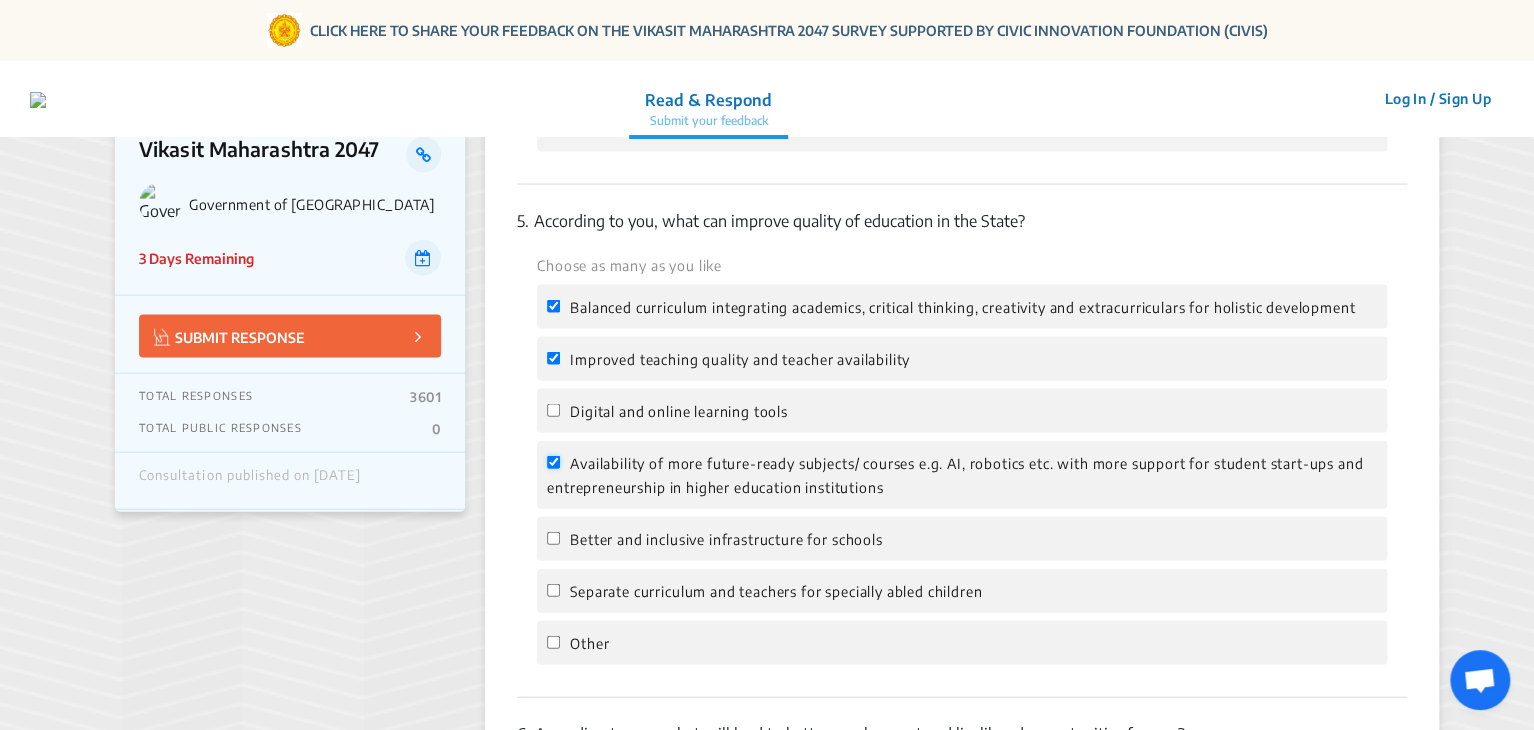 checkbox on "true" 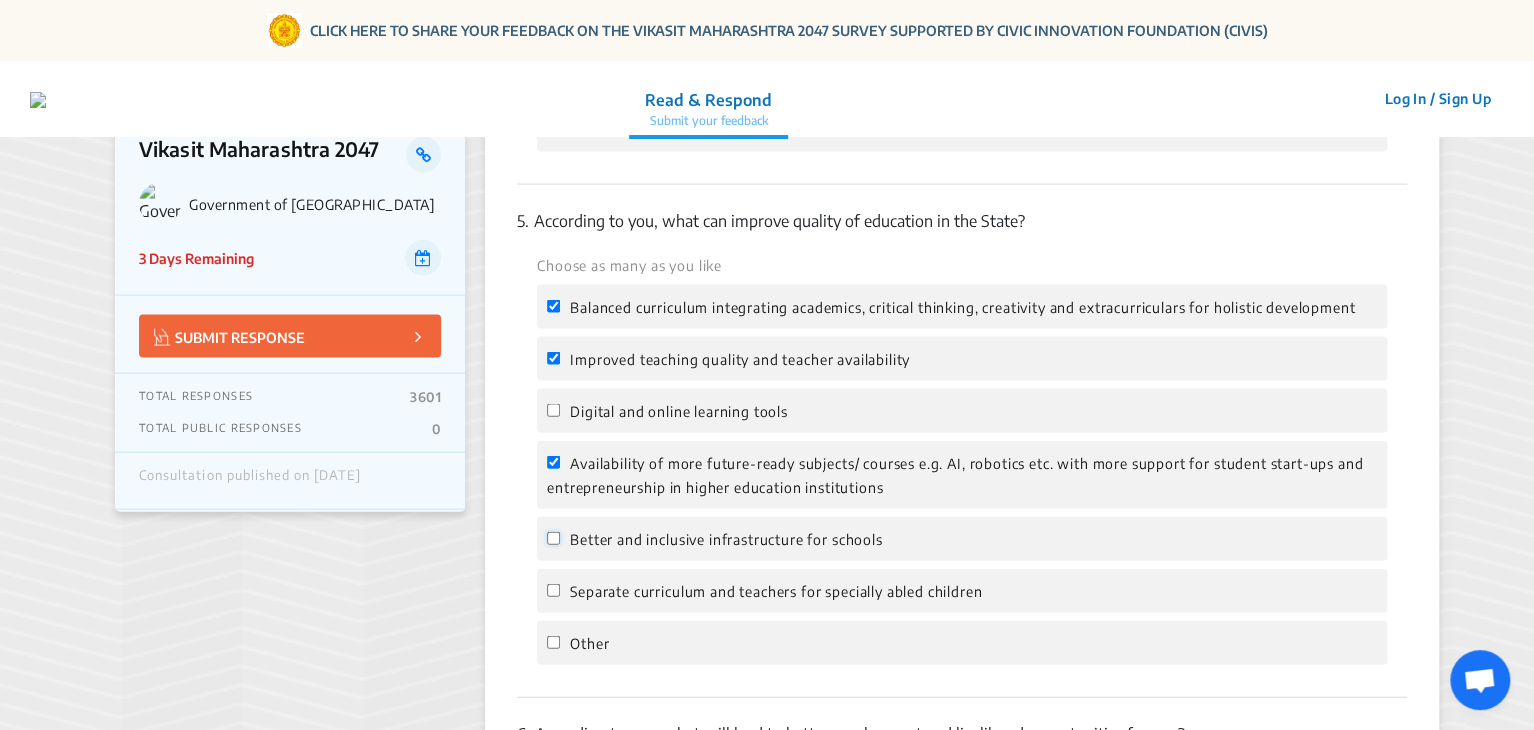 click on "Better and inclusive infrastructure for schools" 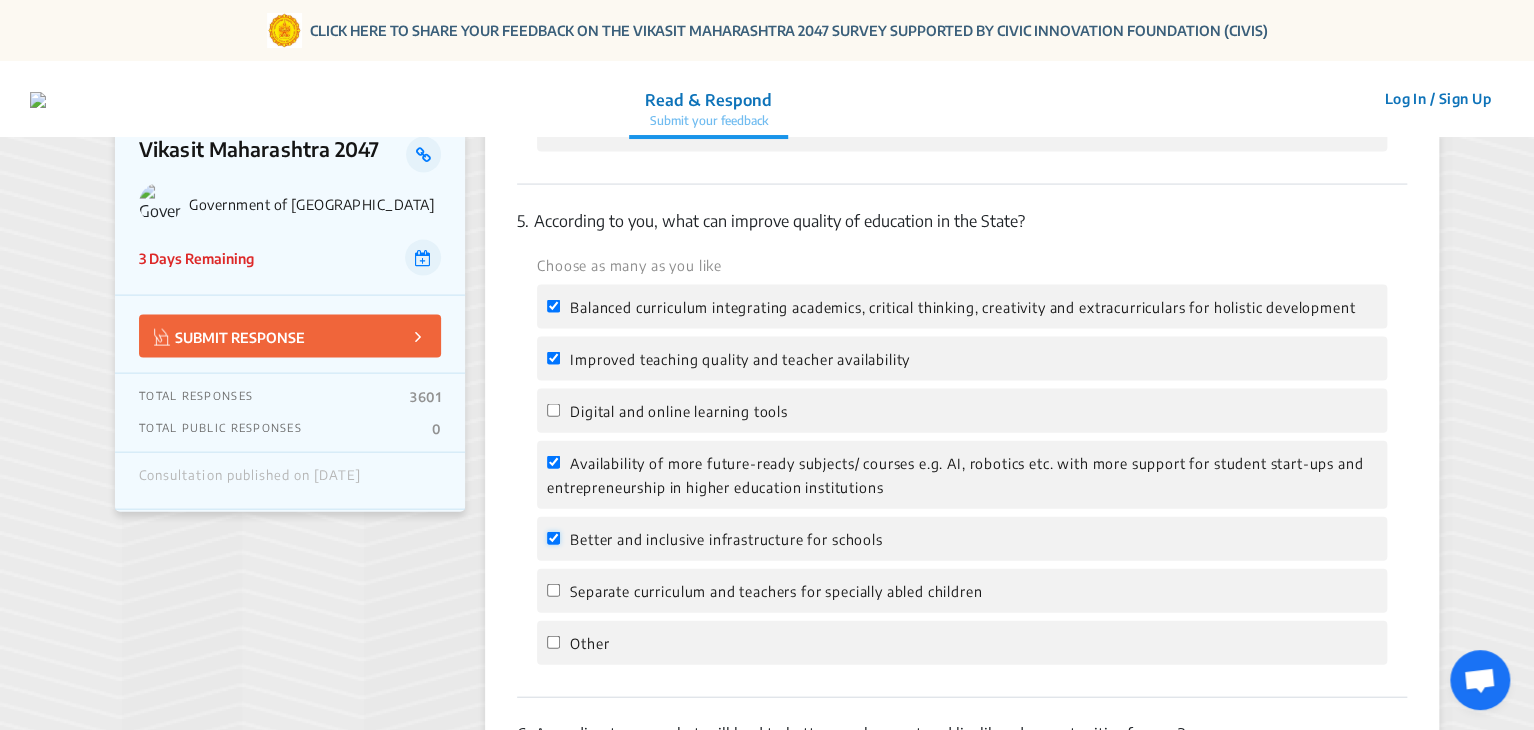 checkbox on "true" 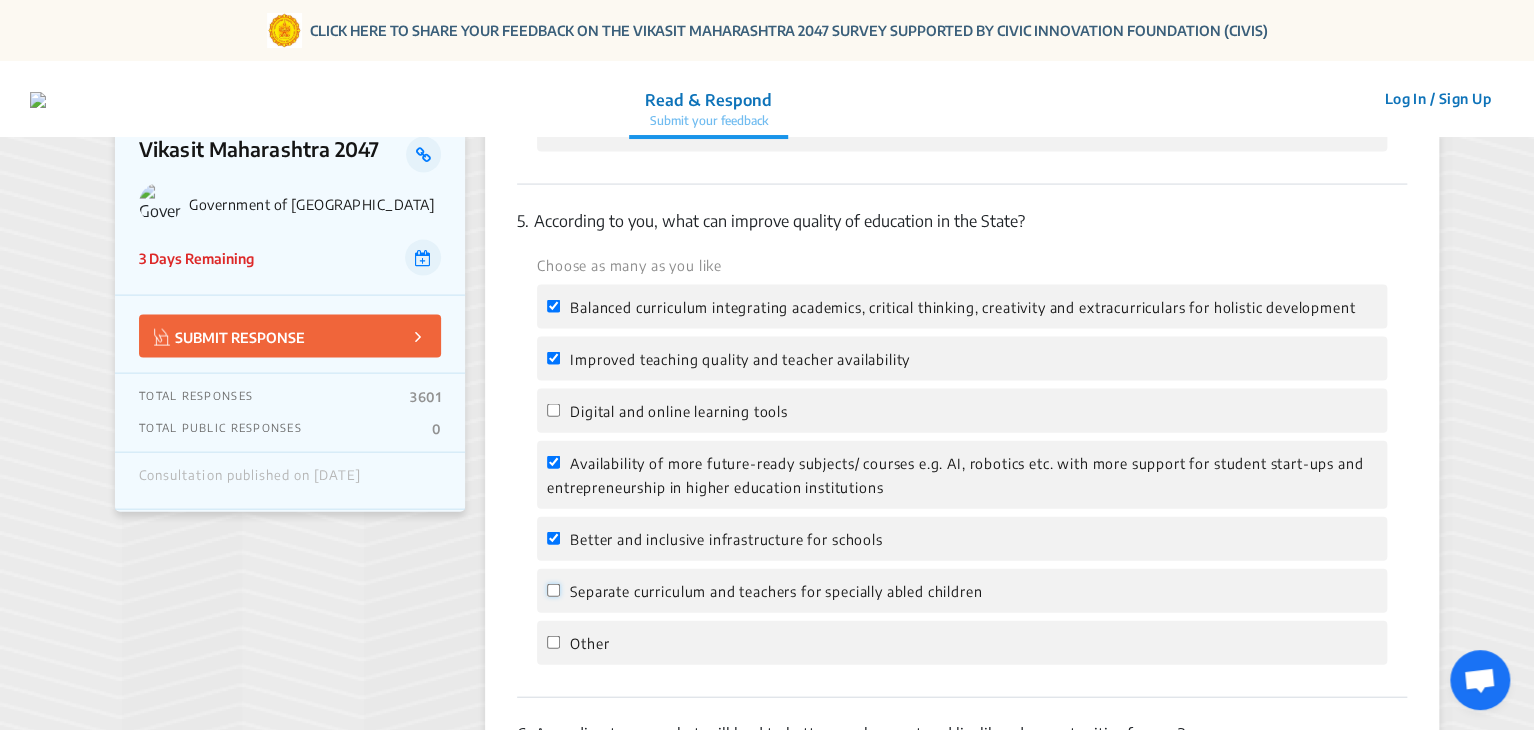 click on "Separate curriculum and teachers for specially abled children" 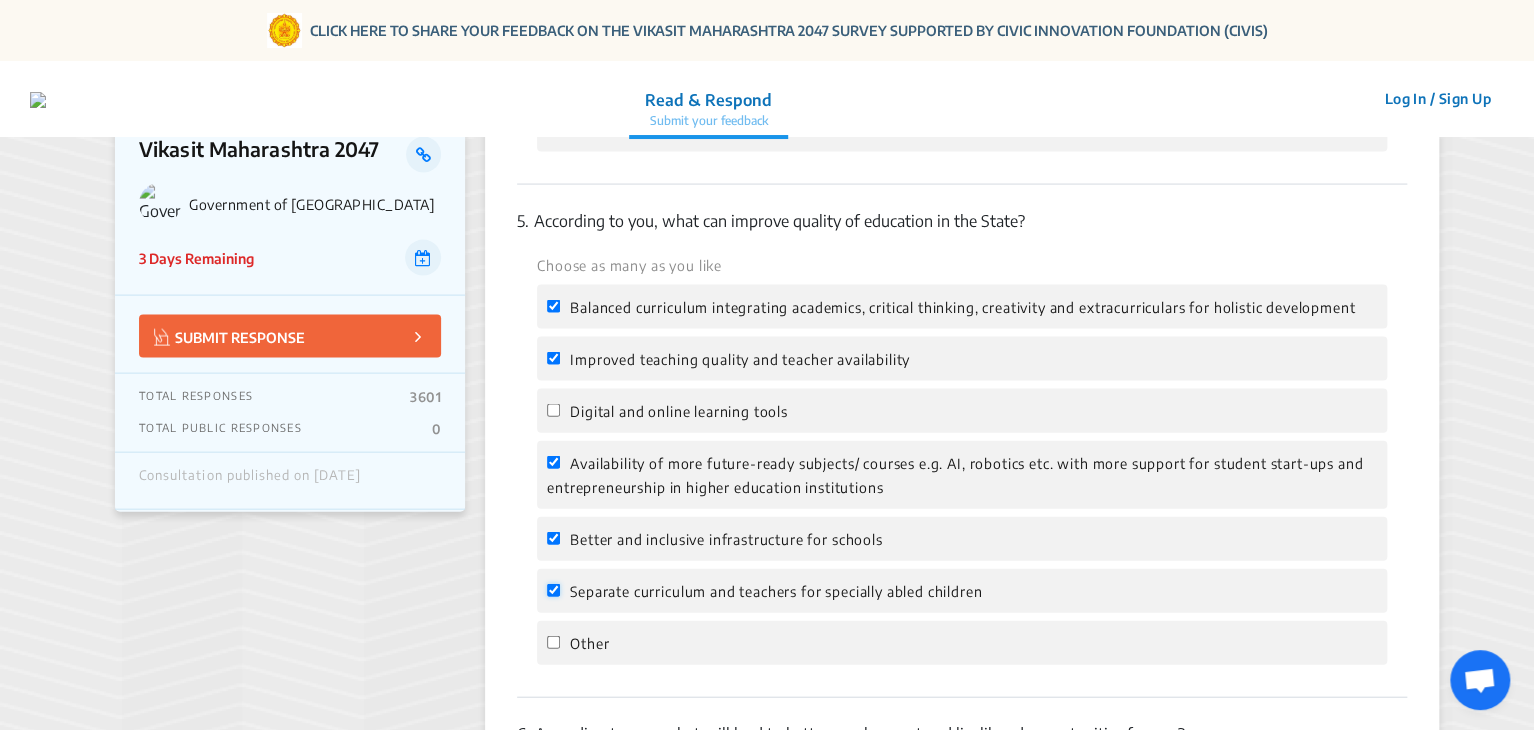 checkbox on "true" 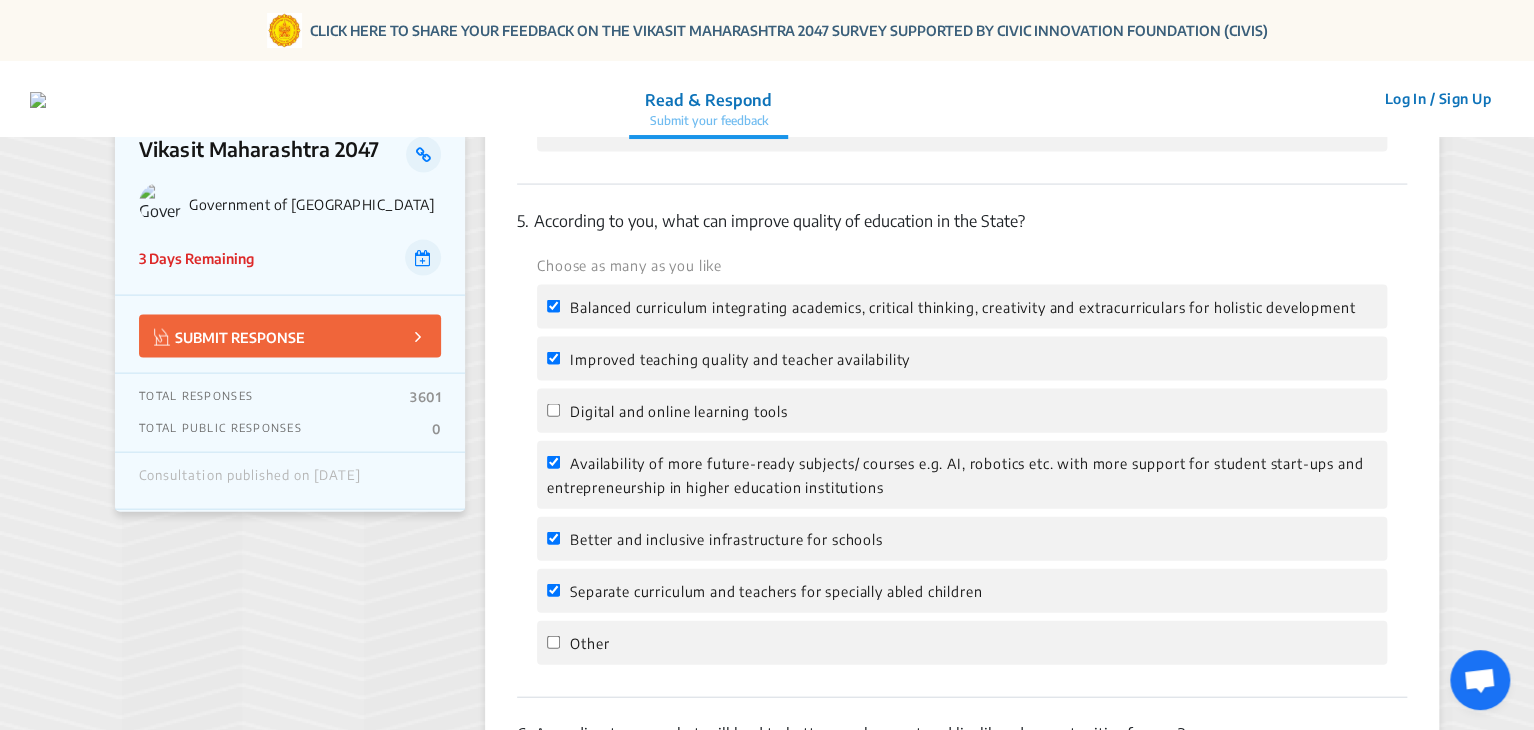 click on "Digital and online learning tools" 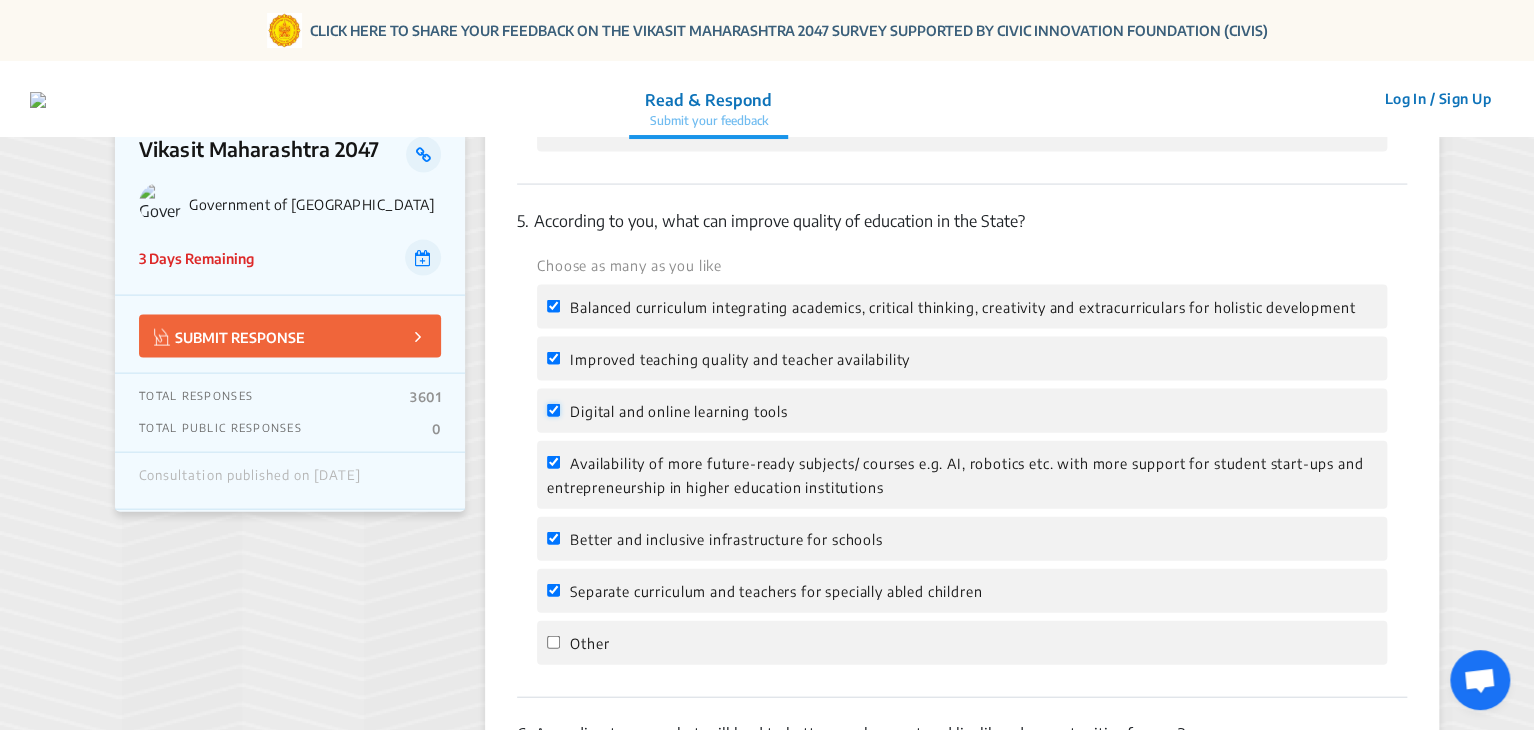 checkbox on "true" 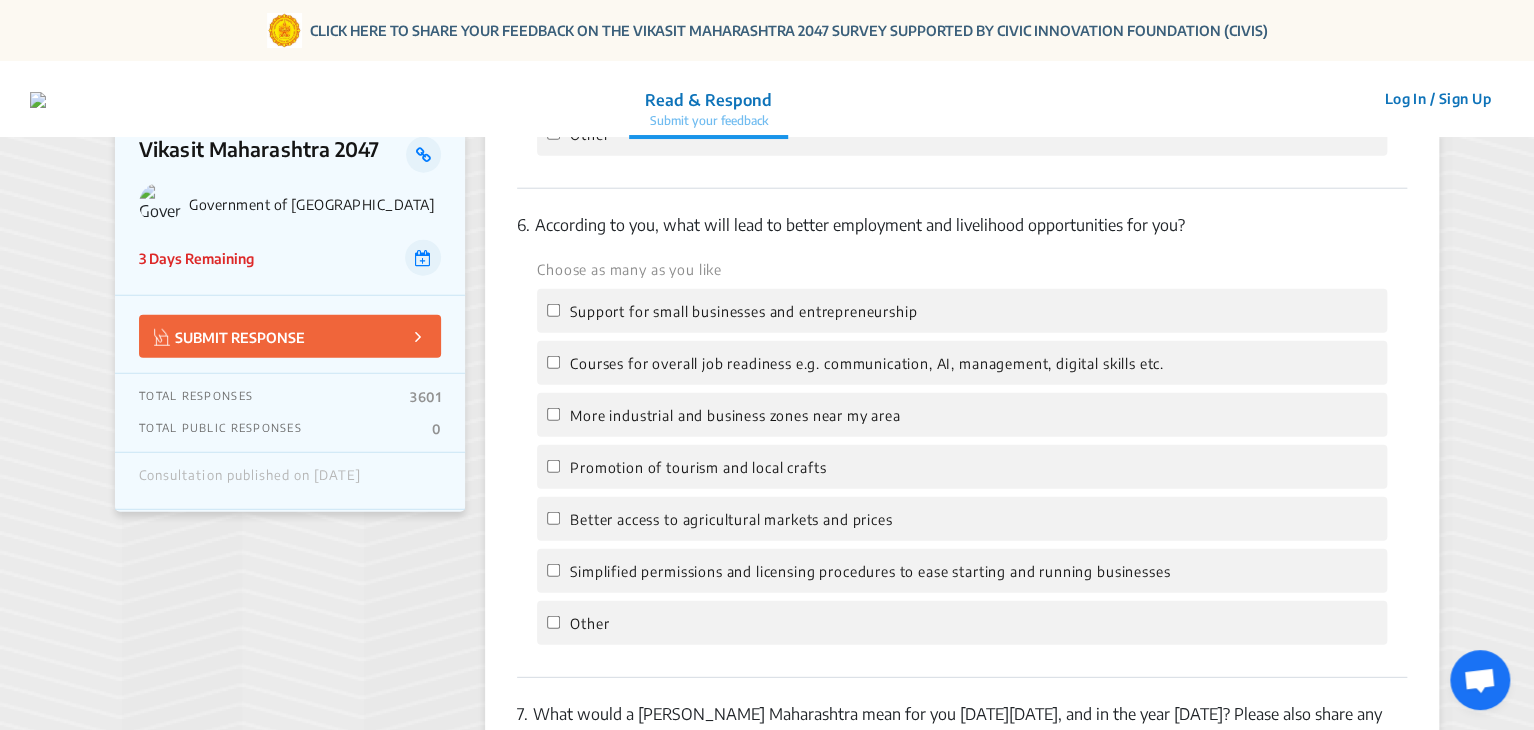 scroll, scrollTop: 2496, scrollLeft: 0, axis: vertical 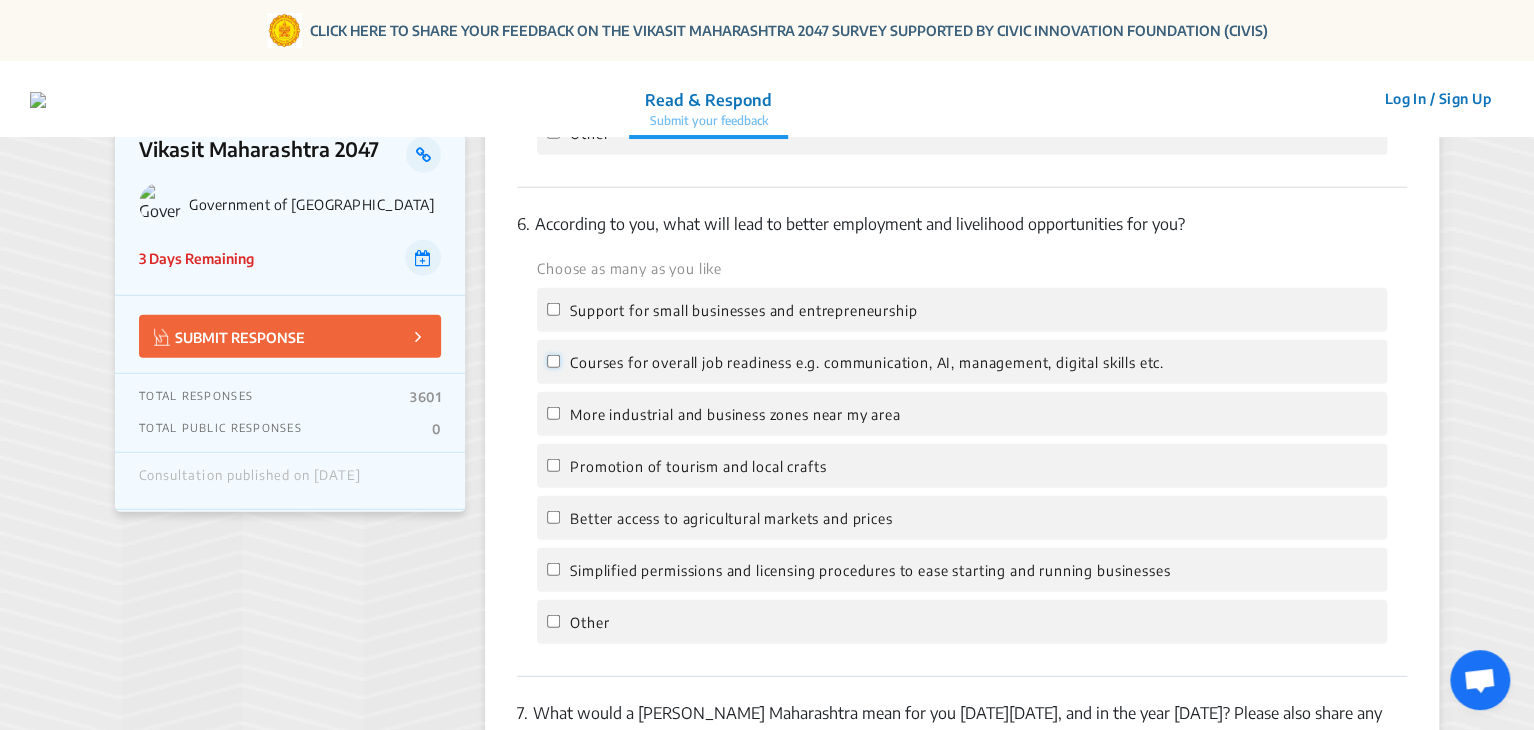 click on "Courses for overall job readiness e.g. communication, AI, management, digital skills etc." 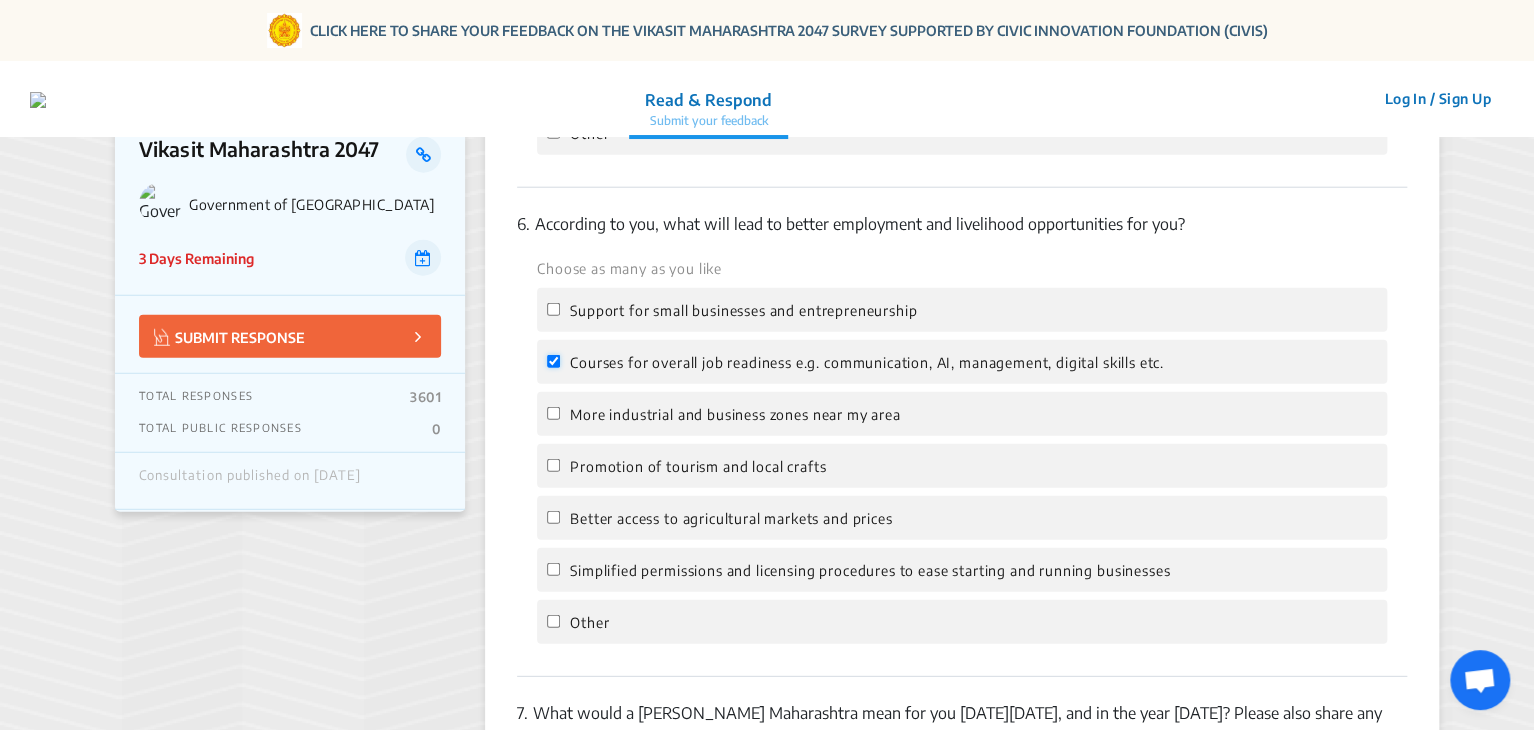 checkbox on "true" 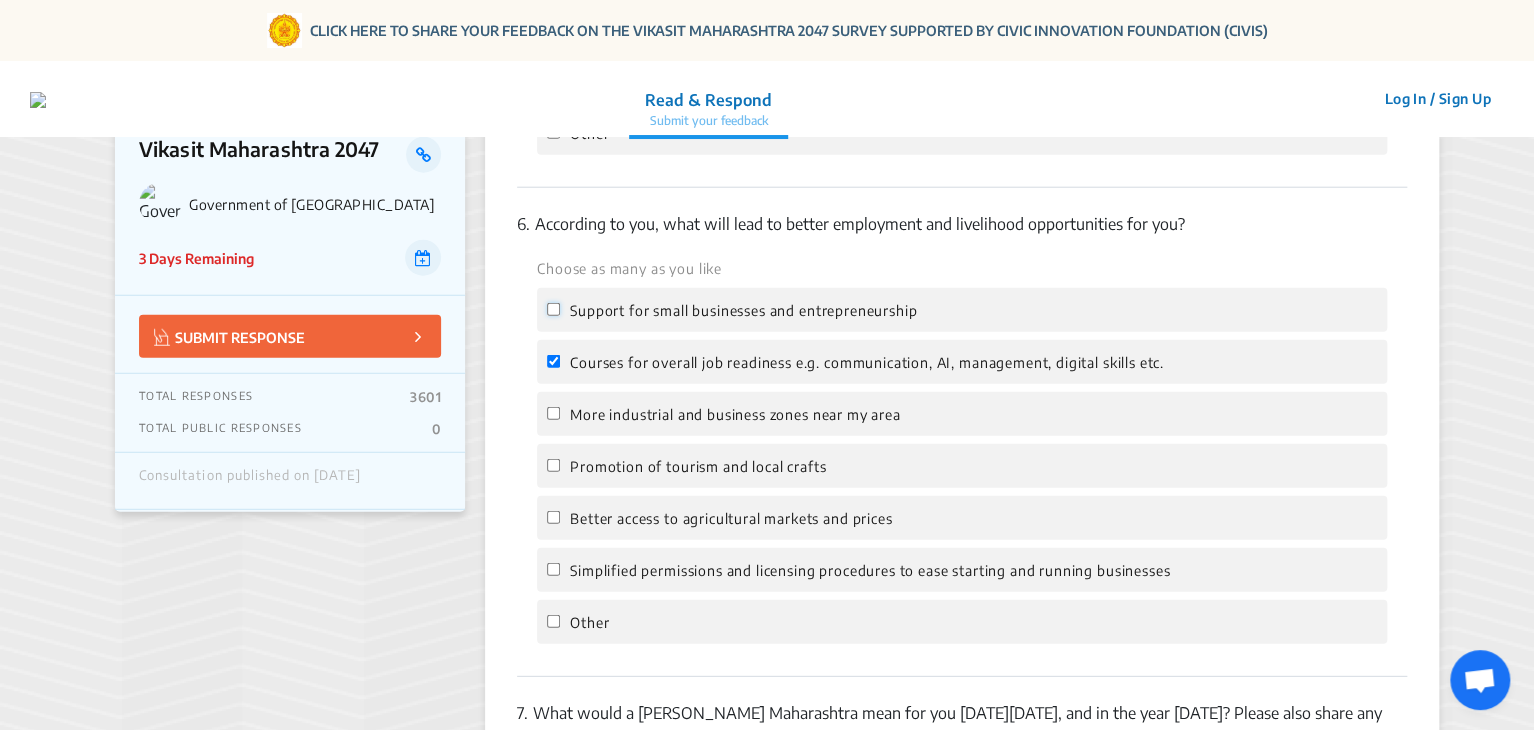 click on "Support for small businesses and entrepreneurship" 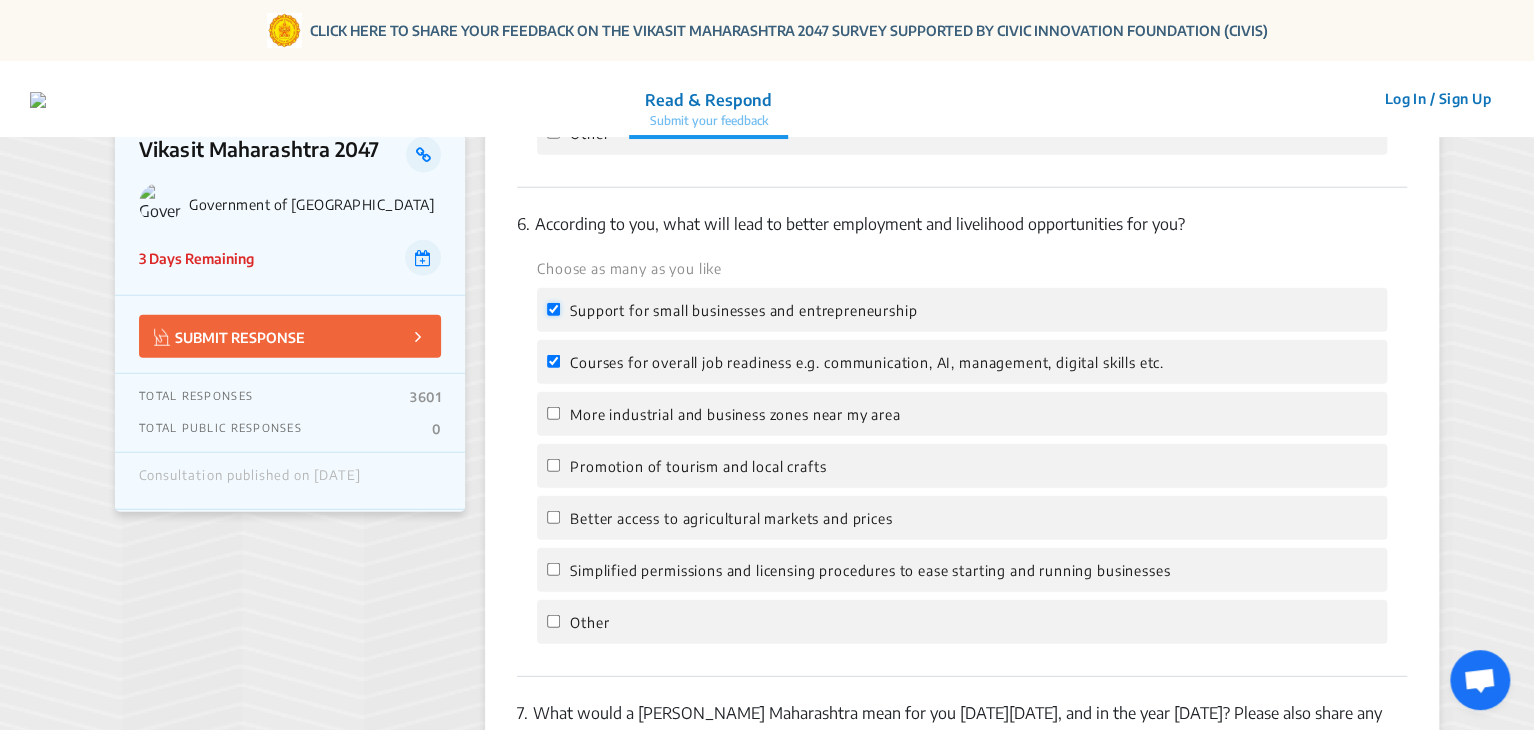 checkbox on "true" 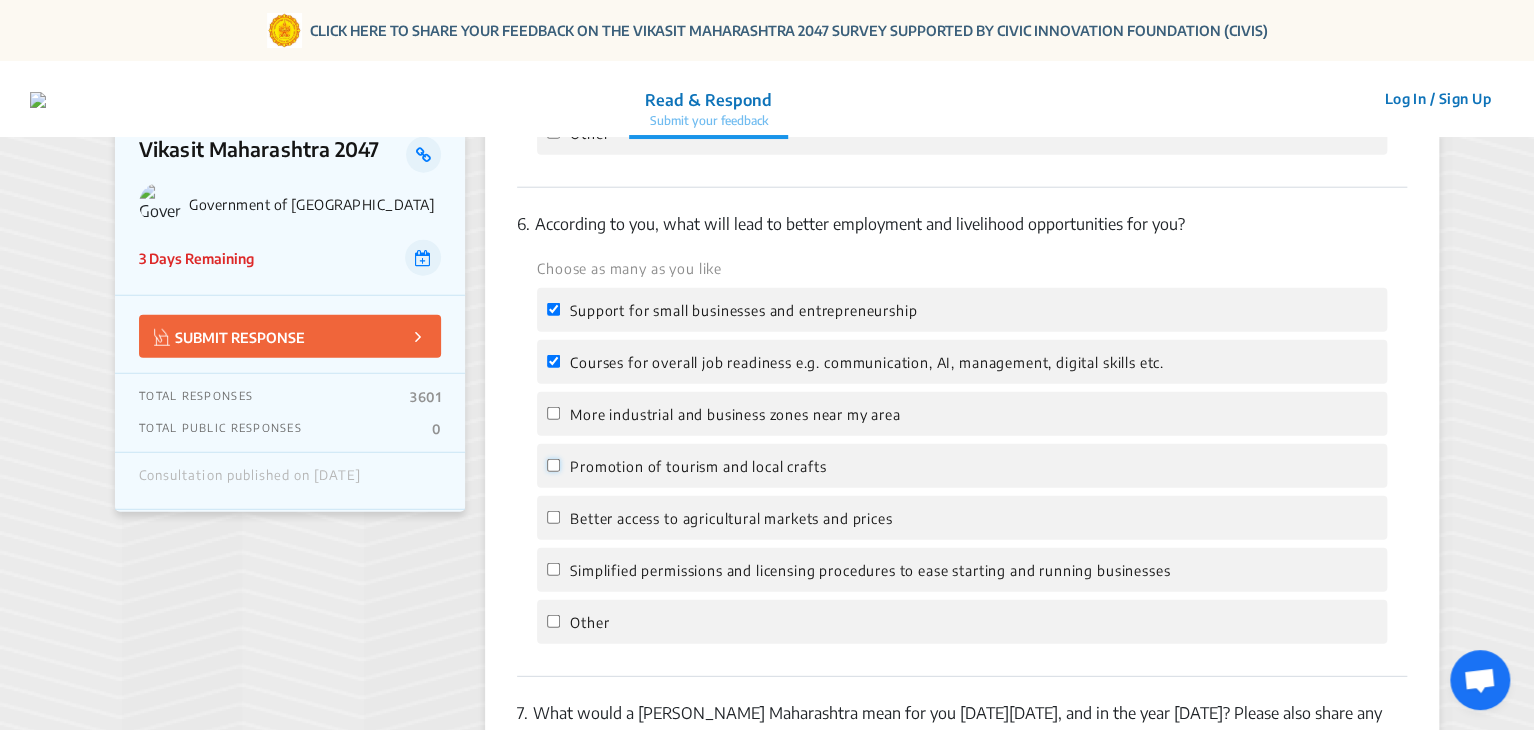 click on "Promotion of tourism and local crafts" 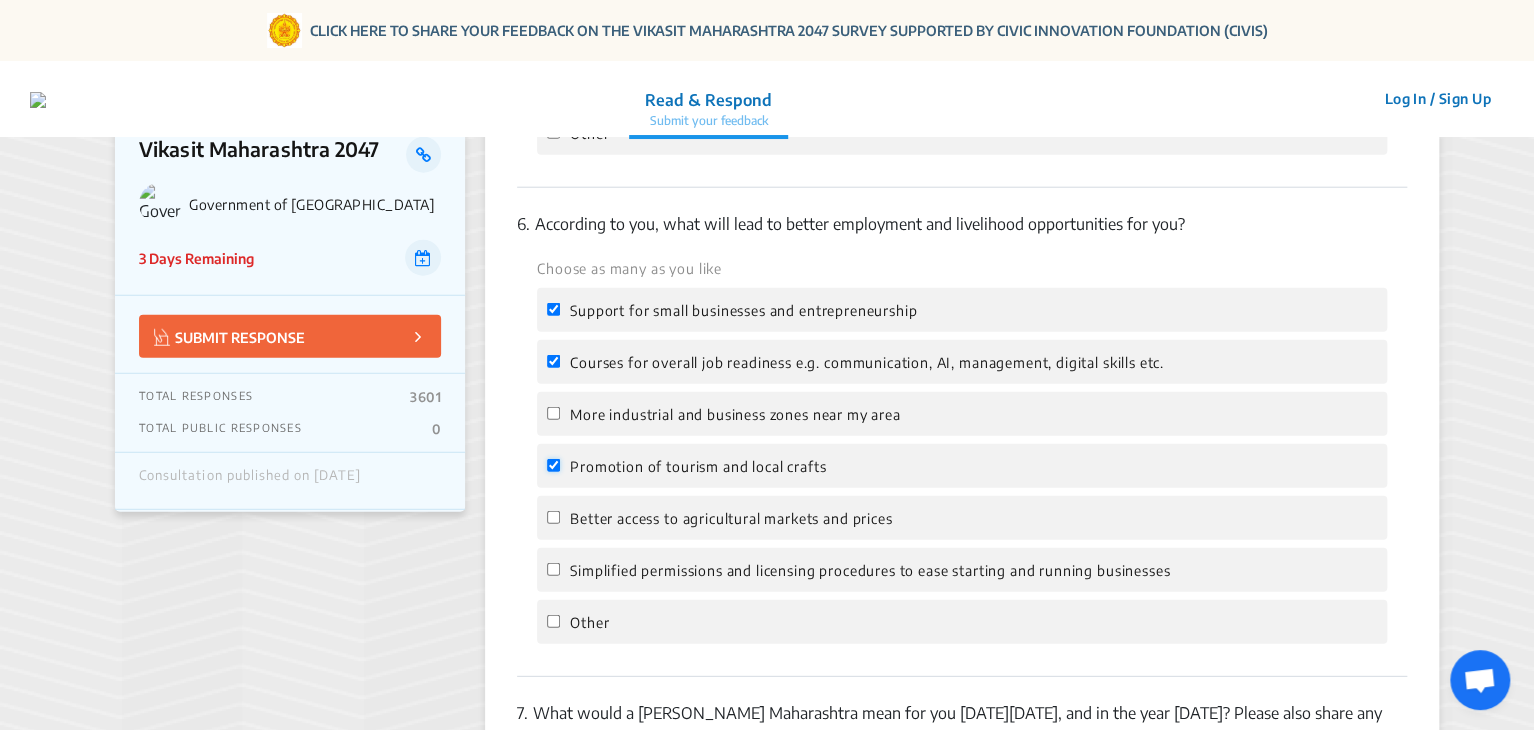 checkbox on "true" 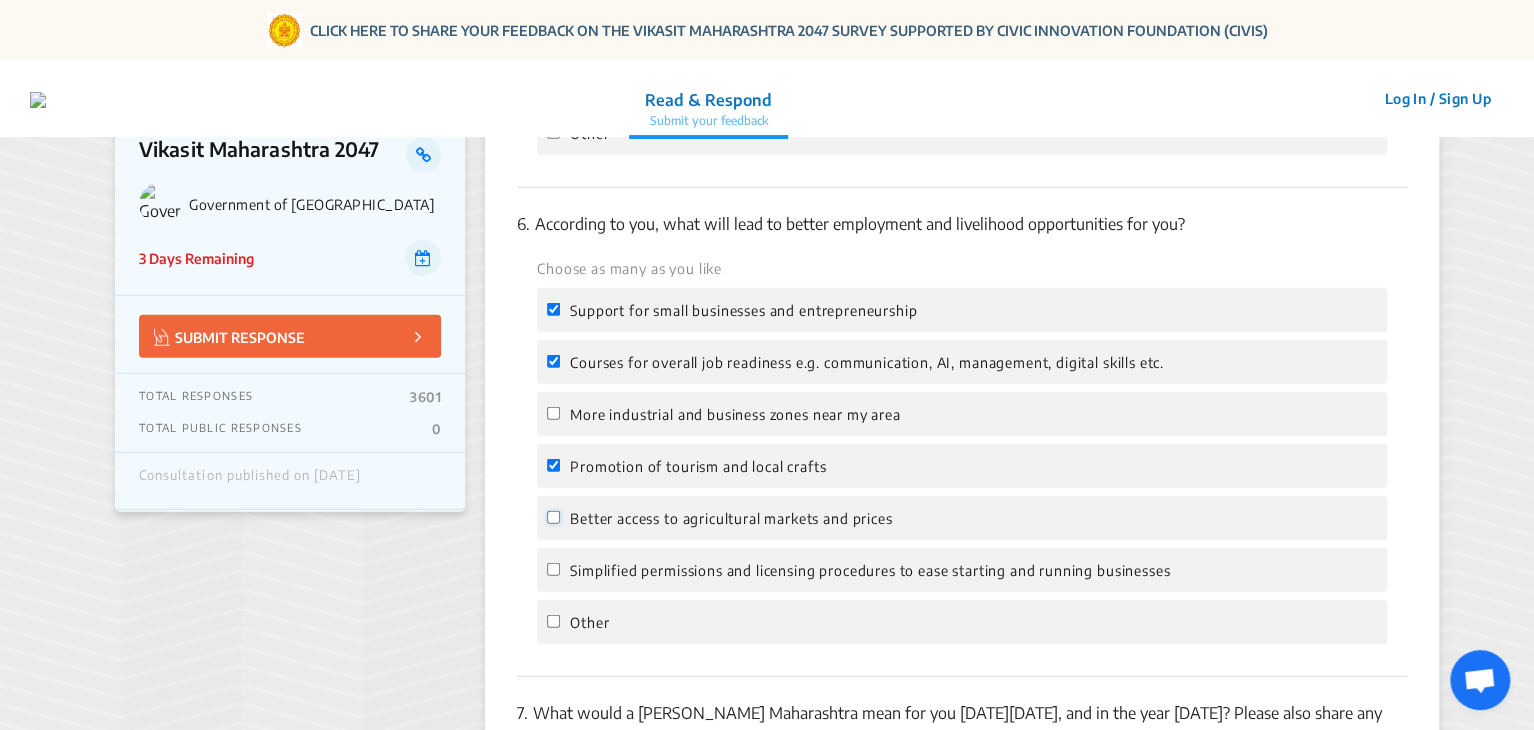 click on "Better access to agricultural markets and prices" 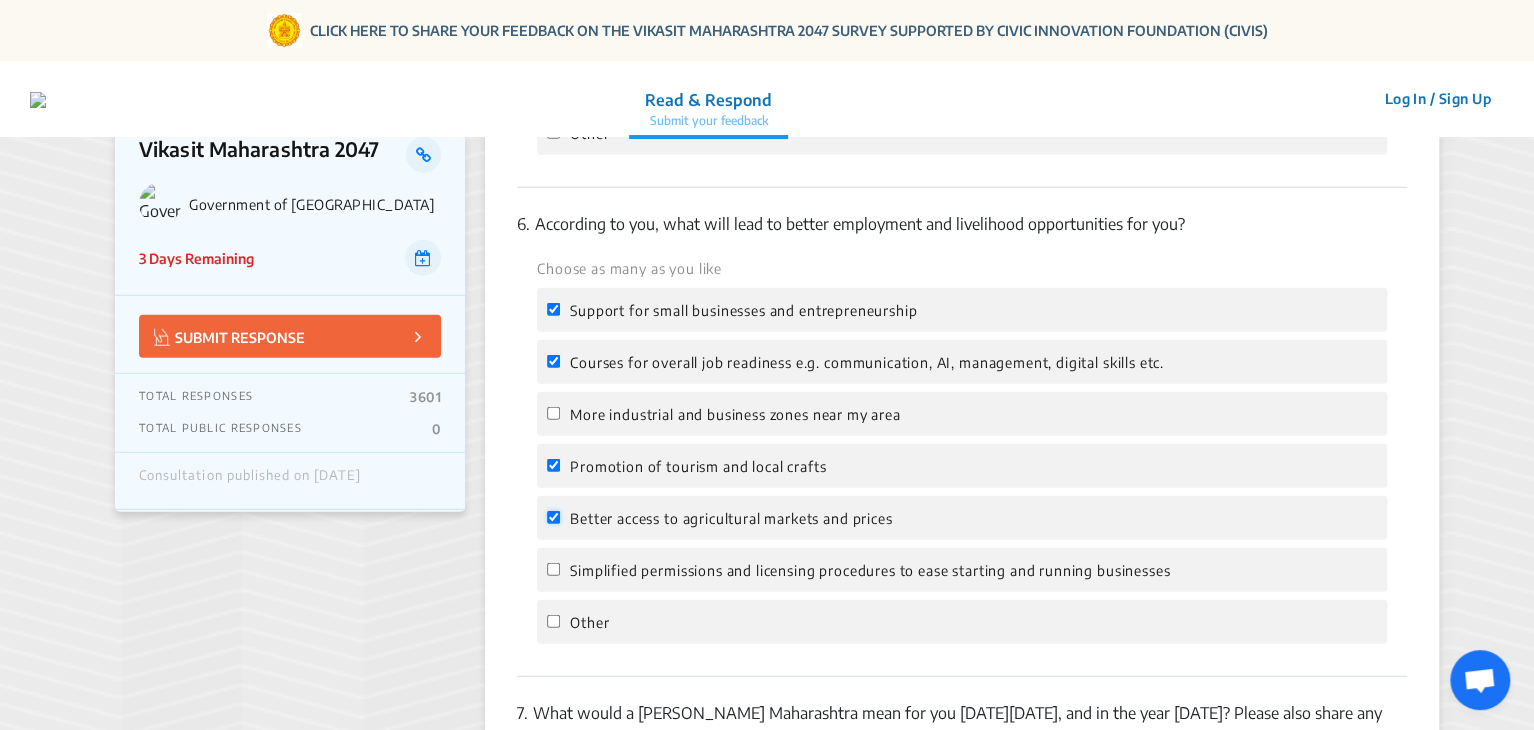 checkbox on "true" 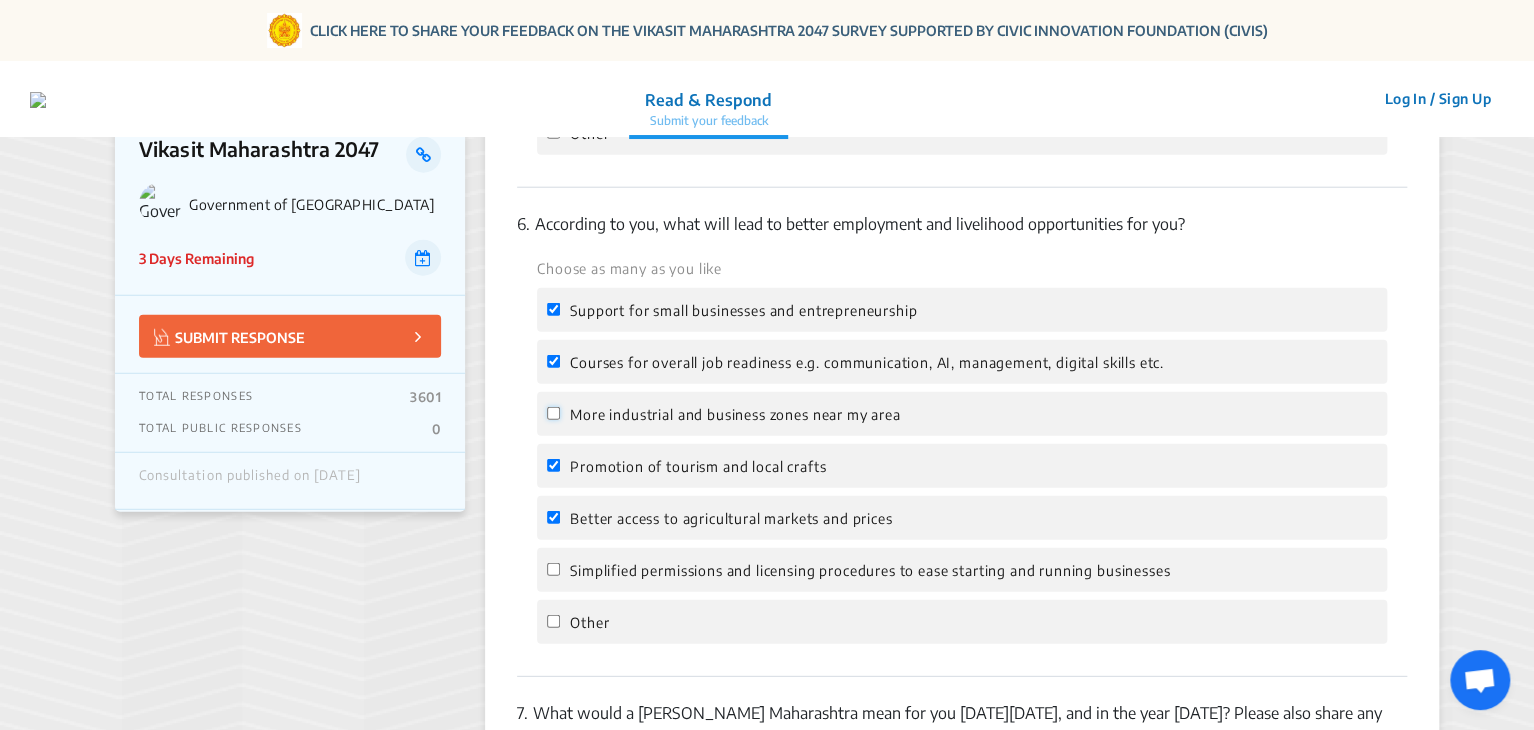 click on "More industrial and business zones near my area" 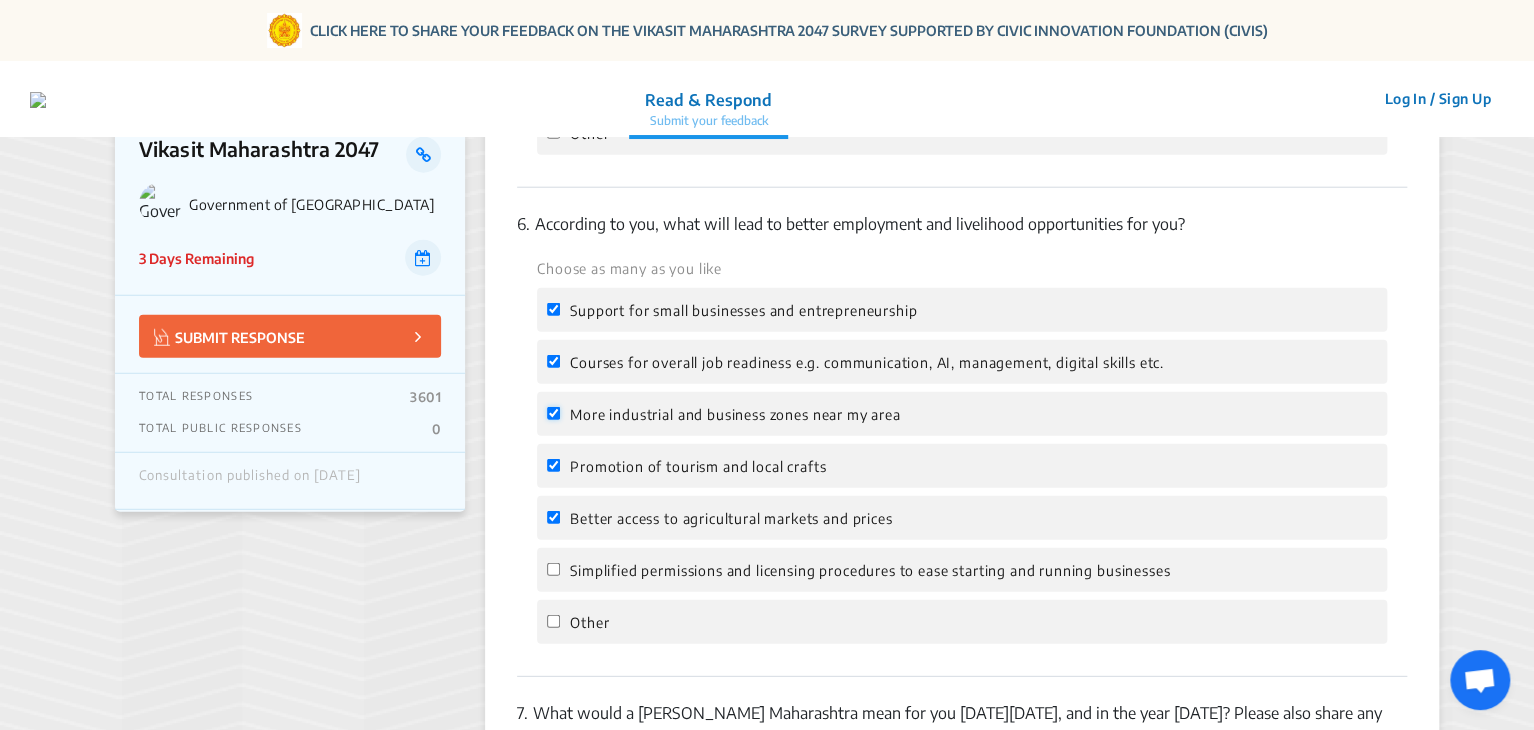checkbox on "true" 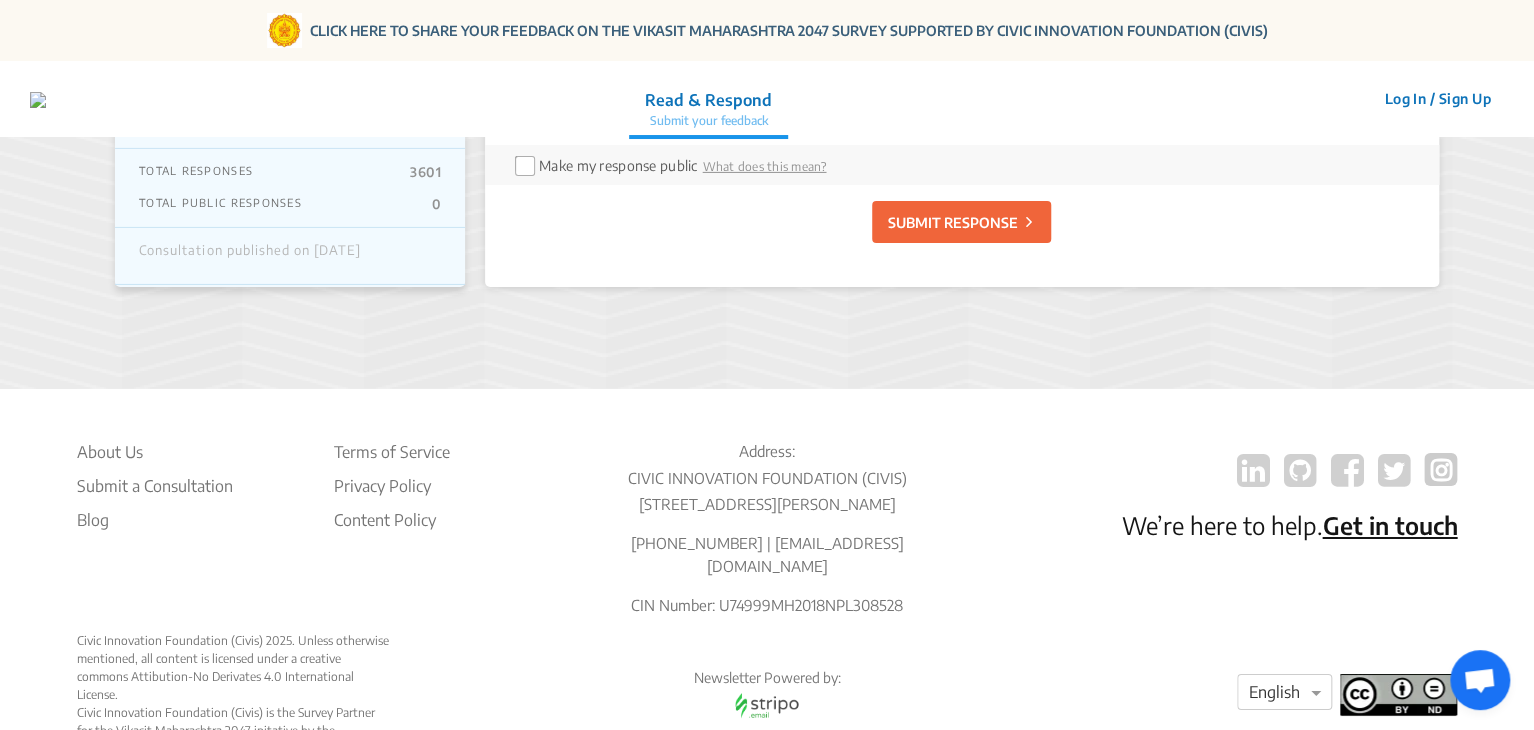 scroll, scrollTop: 3262, scrollLeft: 0, axis: vertical 